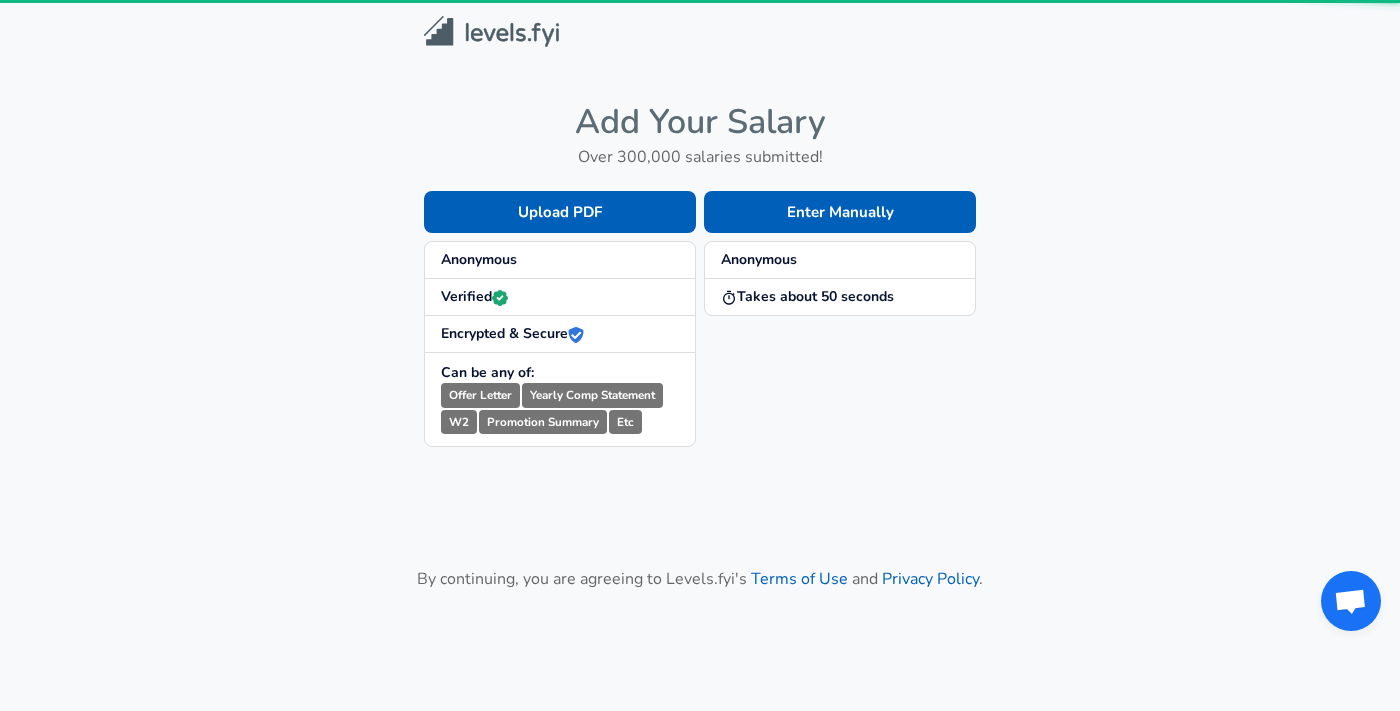scroll, scrollTop: 0, scrollLeft: 0, axis: both 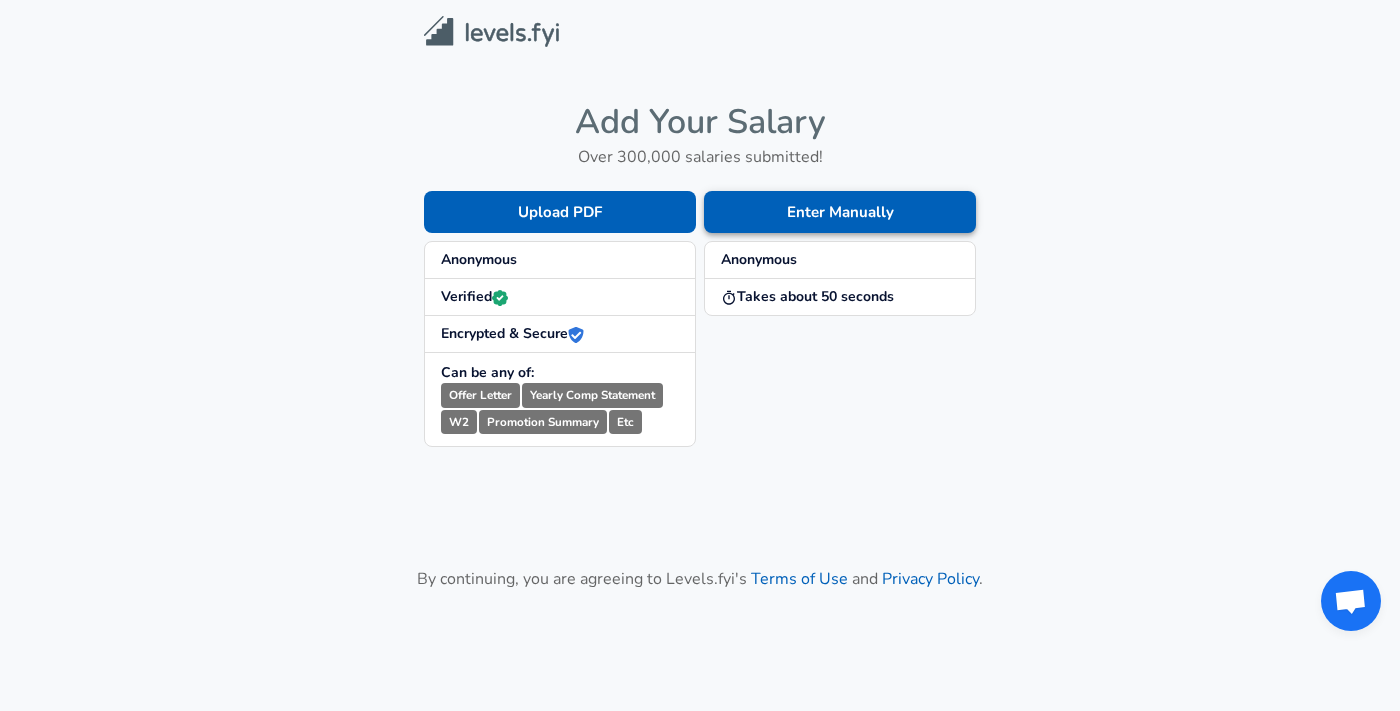 click on "Enter Manually Anonymous  Takes about 50 seconds" at bounding box center (836, 303) 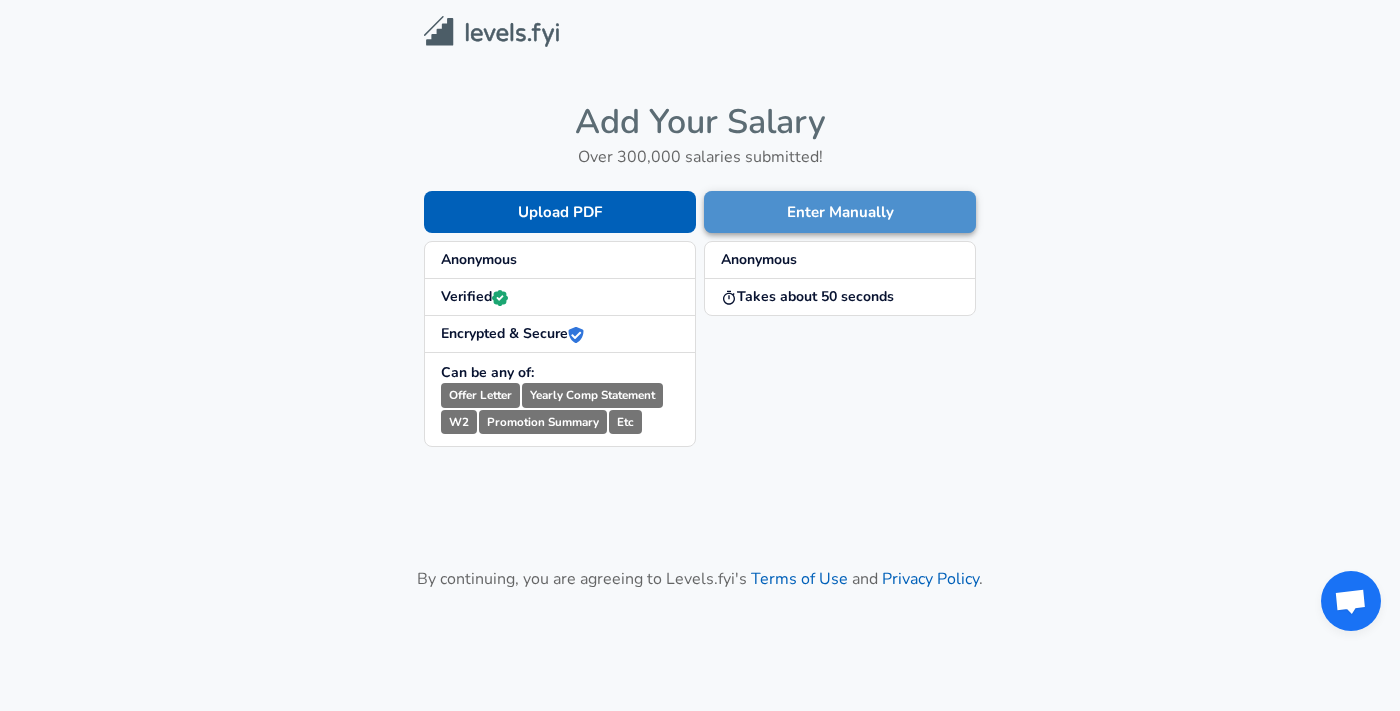 click on "Enter Manually" at bounding box center (840, 212) 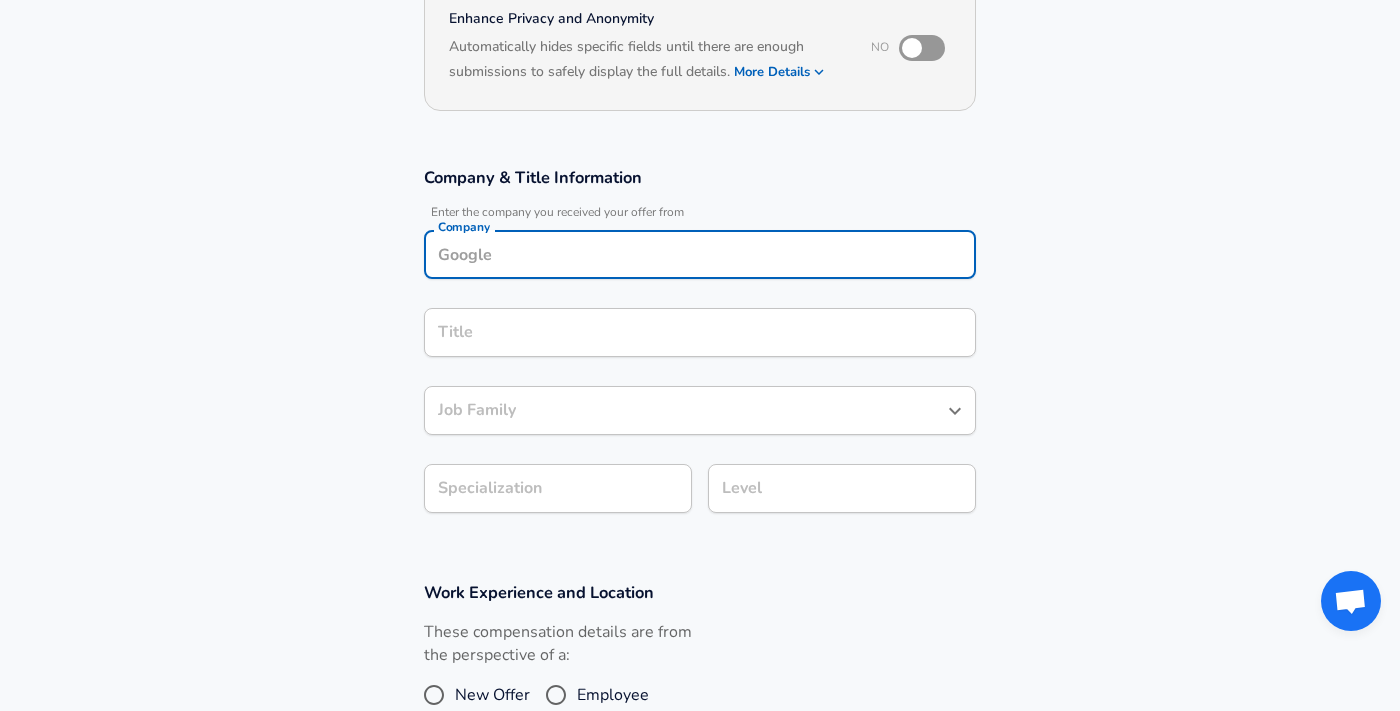 click on "Company" at bounding box center [700, 254] 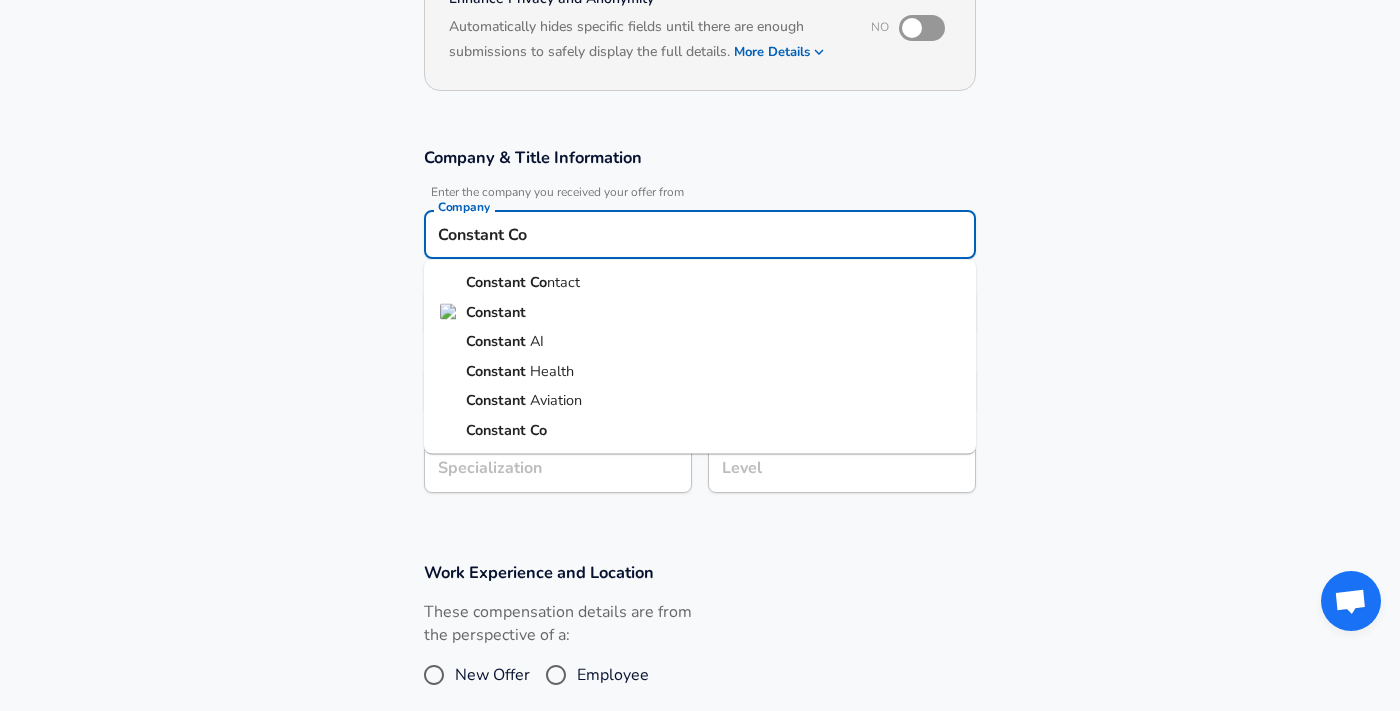 click on "Constant Contact" at bounding box center (700, 283) 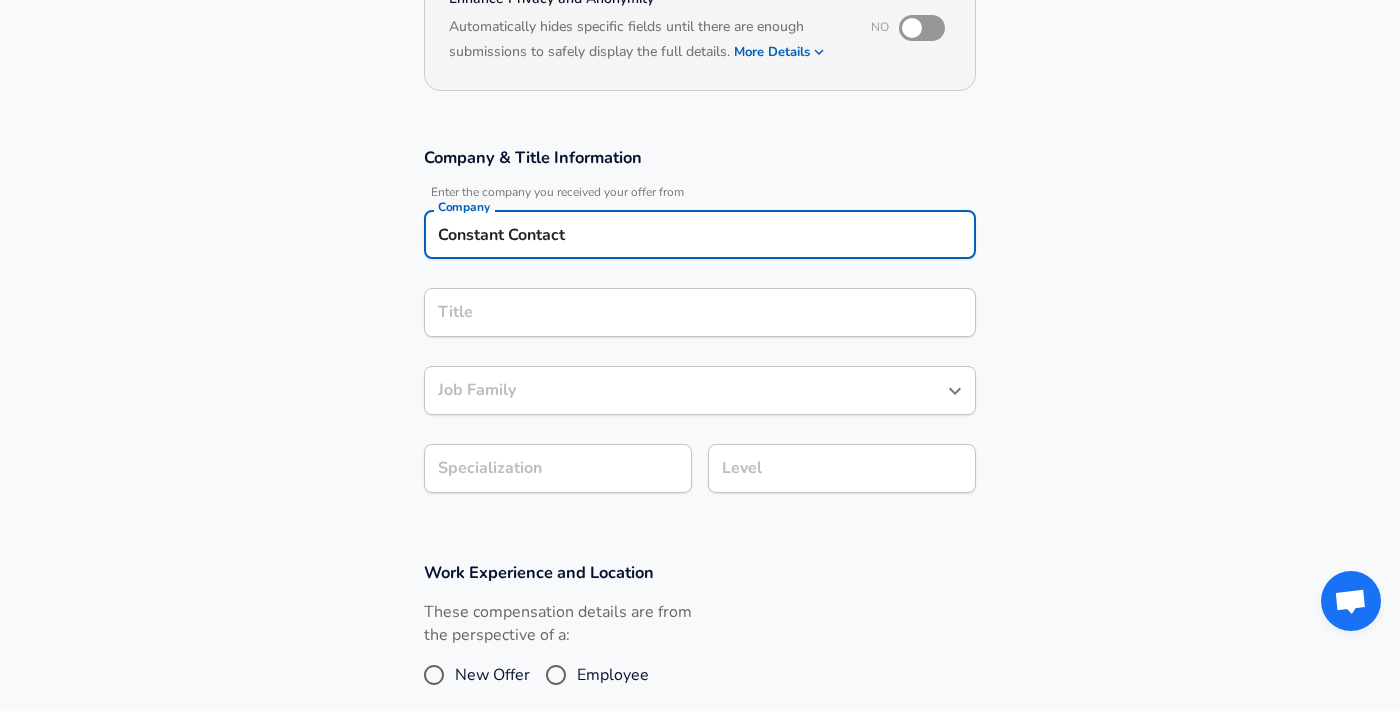 type on "Constant Contact" 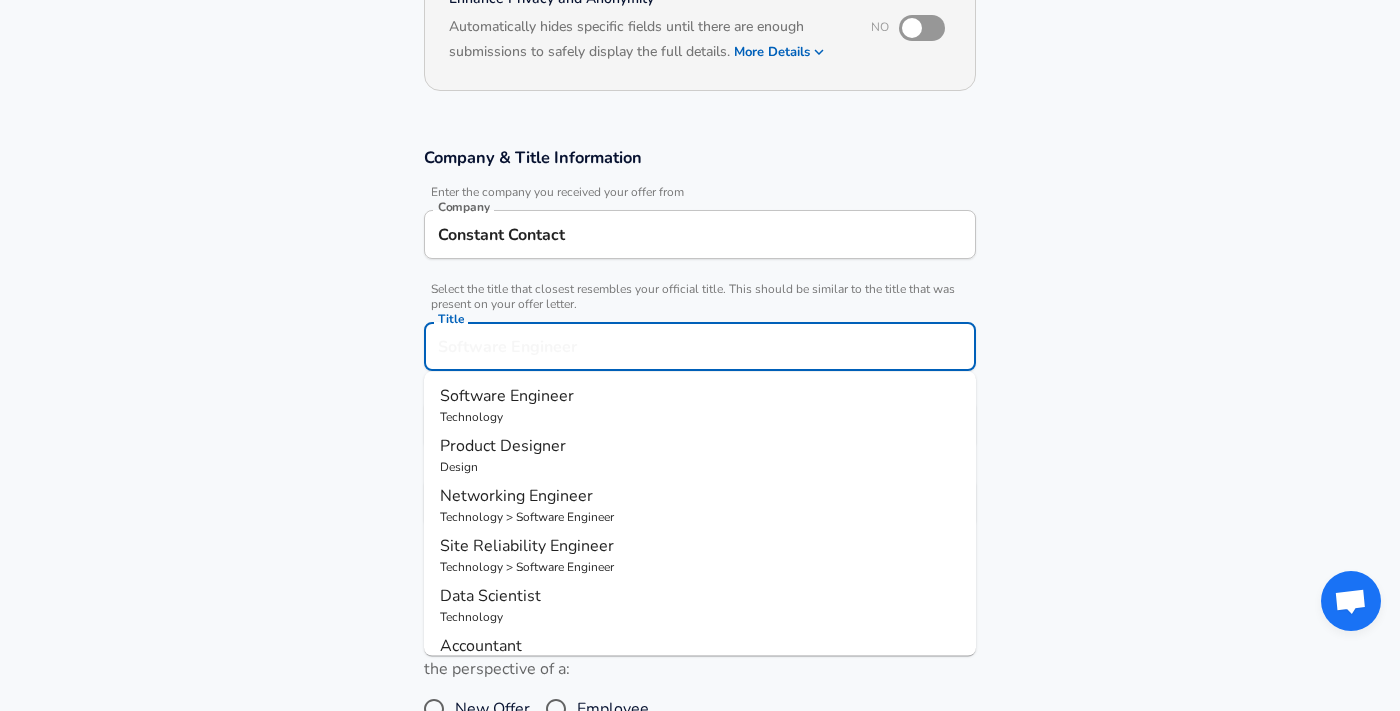 scroll, scrollTop: 273, scrollLeft: 0, axis: vertical 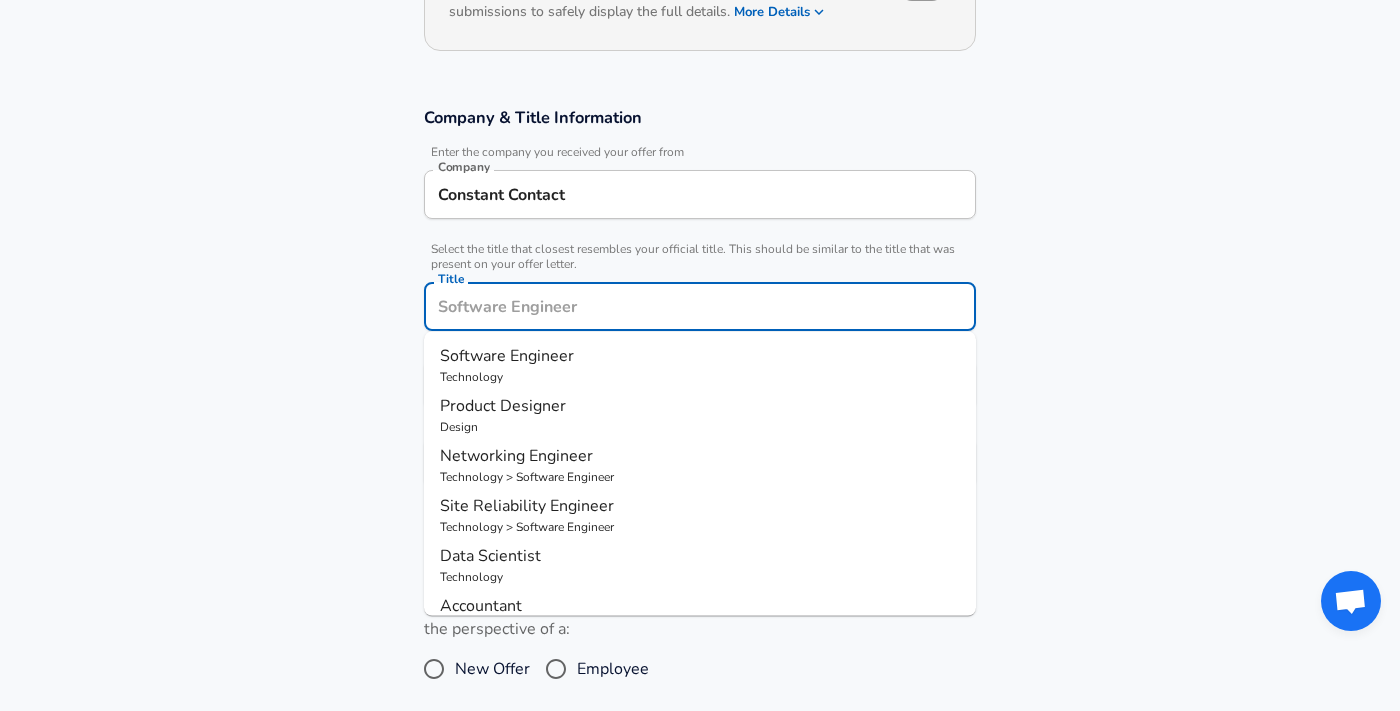 type on "z" 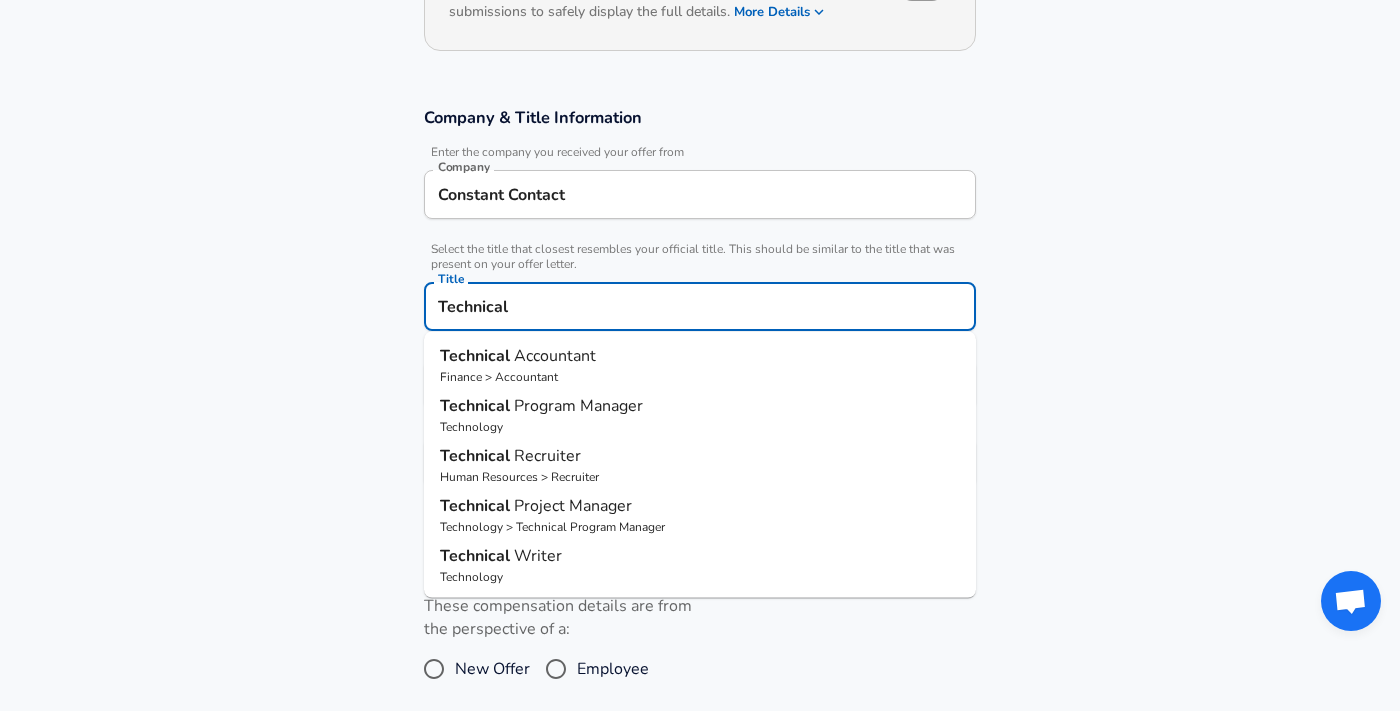click on "Technical    Recruiter" at bounding box center [700, 456] 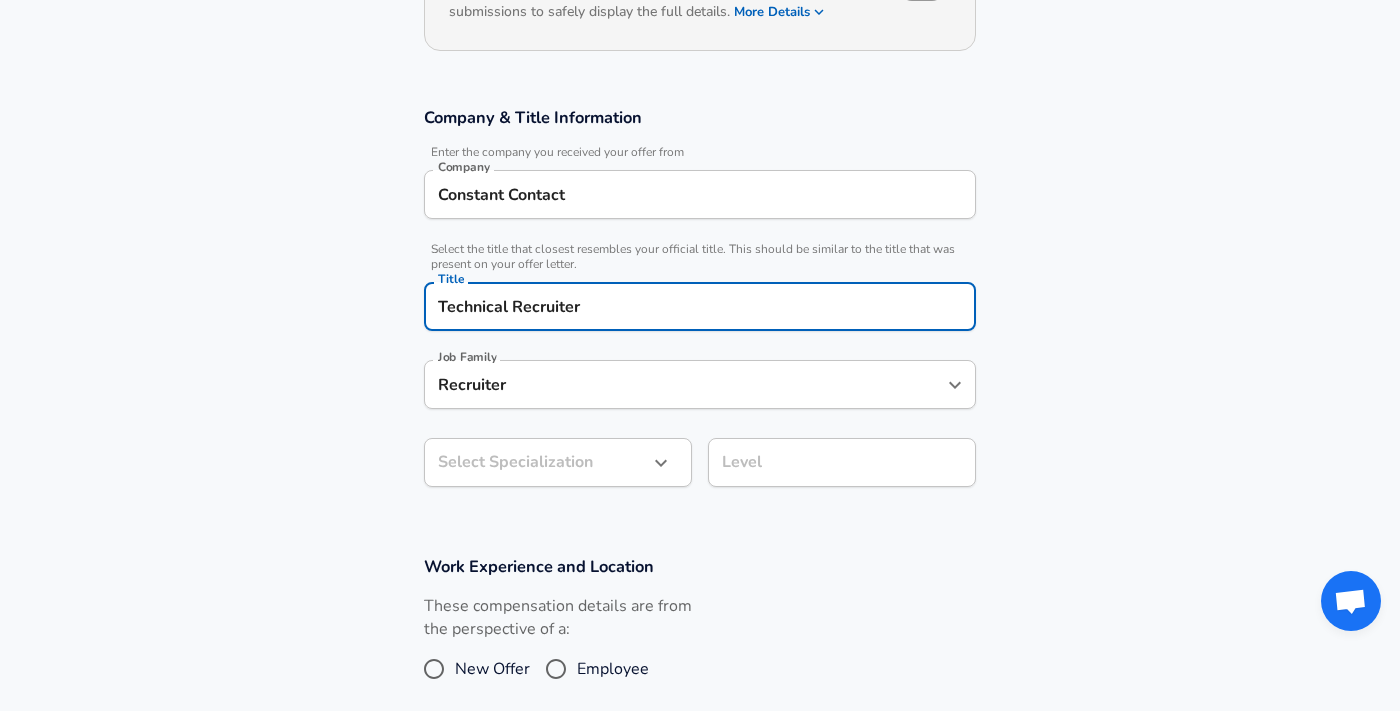 scroll, scrollTop: 0, scrollLeft: 0, axis: both 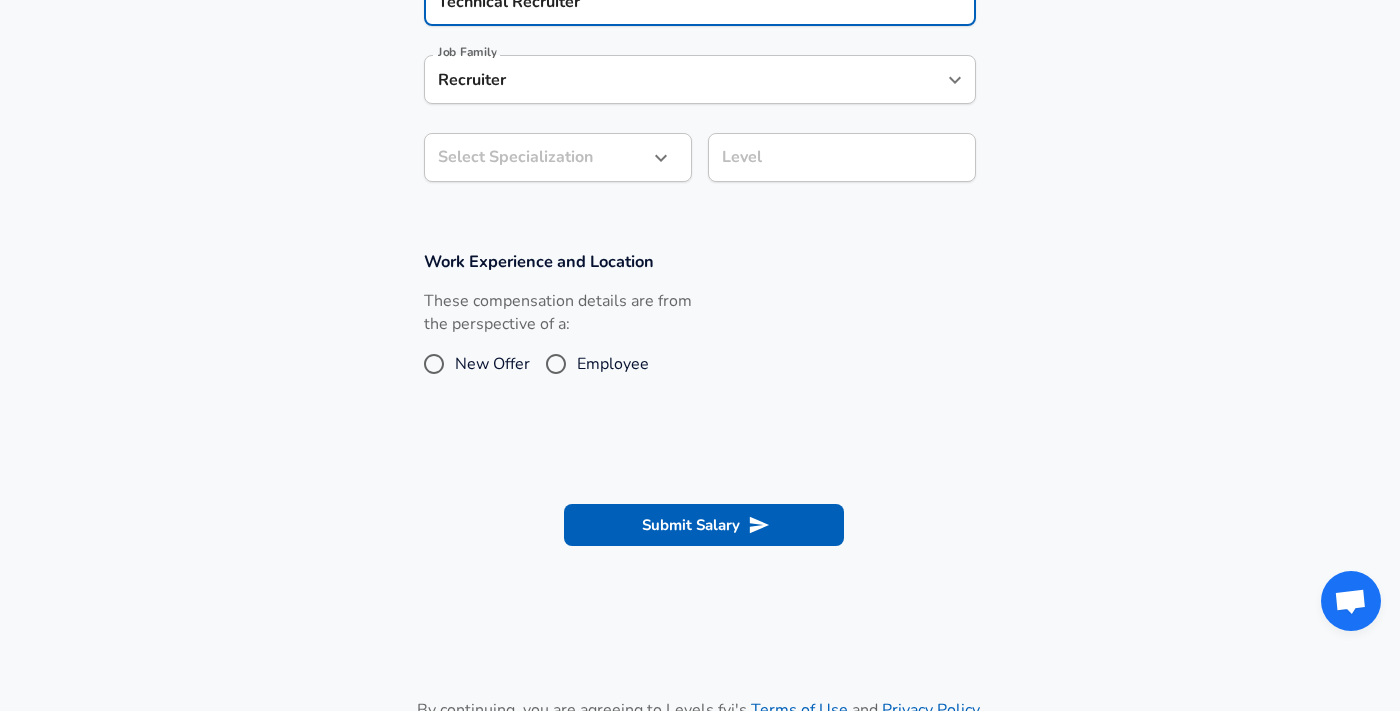 type on "Technical Recruiter" 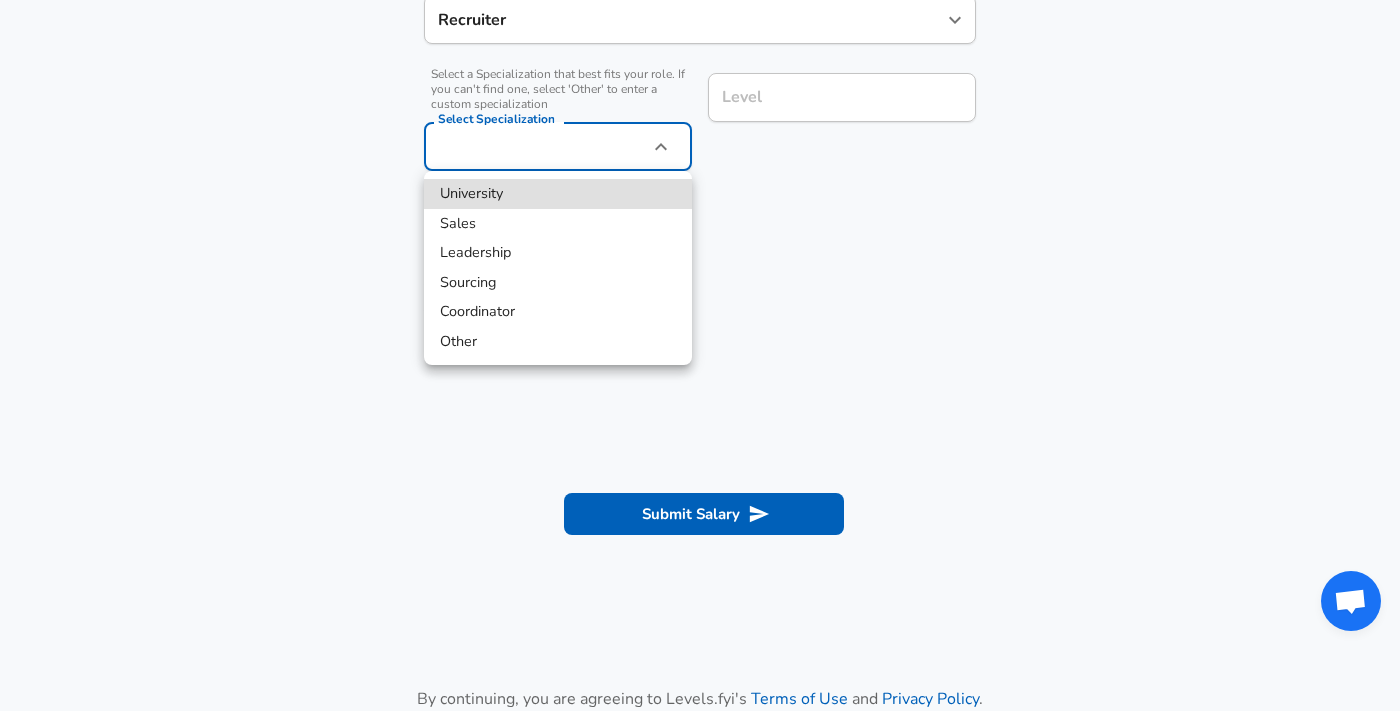 click at bounding box center (700, 355) 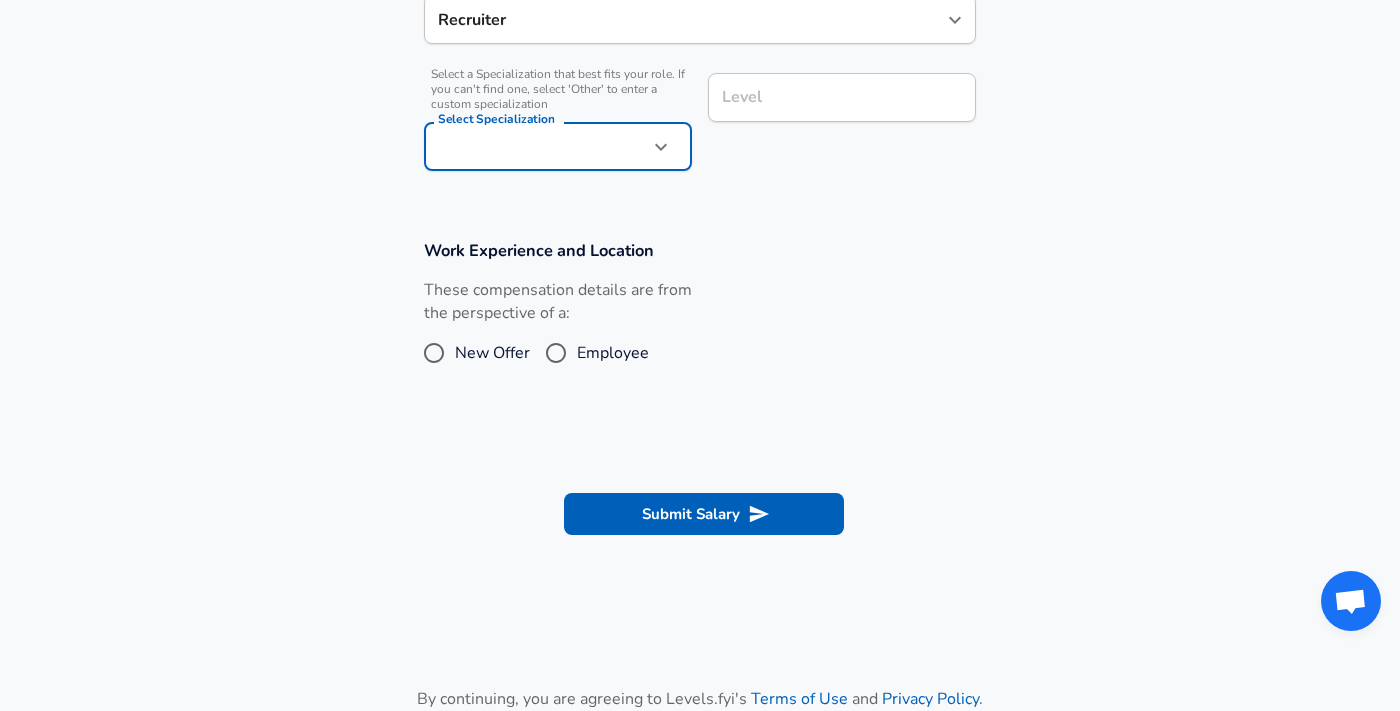 click on "​ Select Specialization" at bounding box center (558, 146) 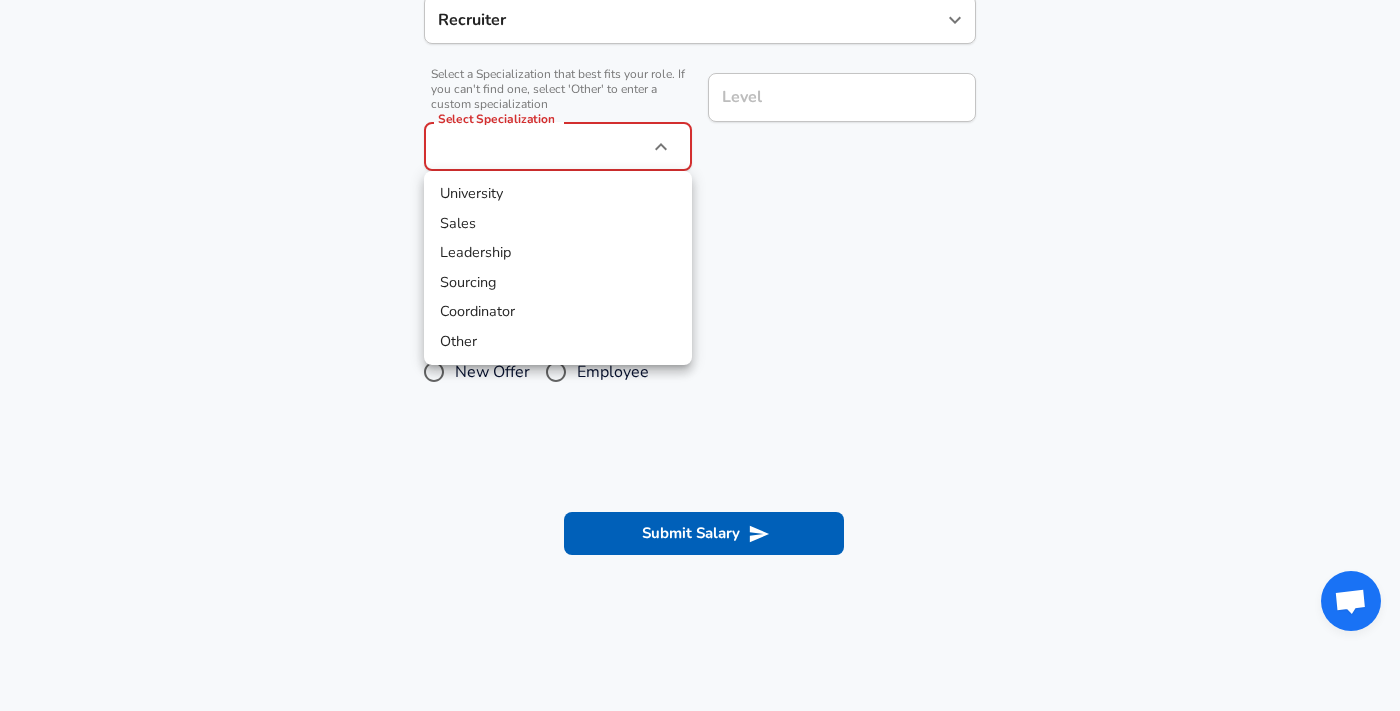 click on "Restart Add Your Salary Upload your offer letter   to verify your submission Enhance Privacy and Anonymity No Automatically hides specific fields until there are enough submissions to safely display the full details.   More Details Based on your submission and the data points that we have already collected, we will automatically hide and anonymize specific fields if there aren't enough data points to remain sufficiently anonymous. Company & Title Information   Enter the company you received your offer from Company Constant Contact Company   Select the title that closest resembles your official title. This should be similar to the title that was present on your offer letter. Title Technical Recruiter Title Job Family Recruiter Job Family   Select a Specialization that best fits your role. If you can't find one, select 'Other' to enter a custom specialization Select Specialization &nbsp; Select Specialization Specialization is required for this job family Level Level Work Experience and Location New Offer Employee" at bounding box center [700, -283] 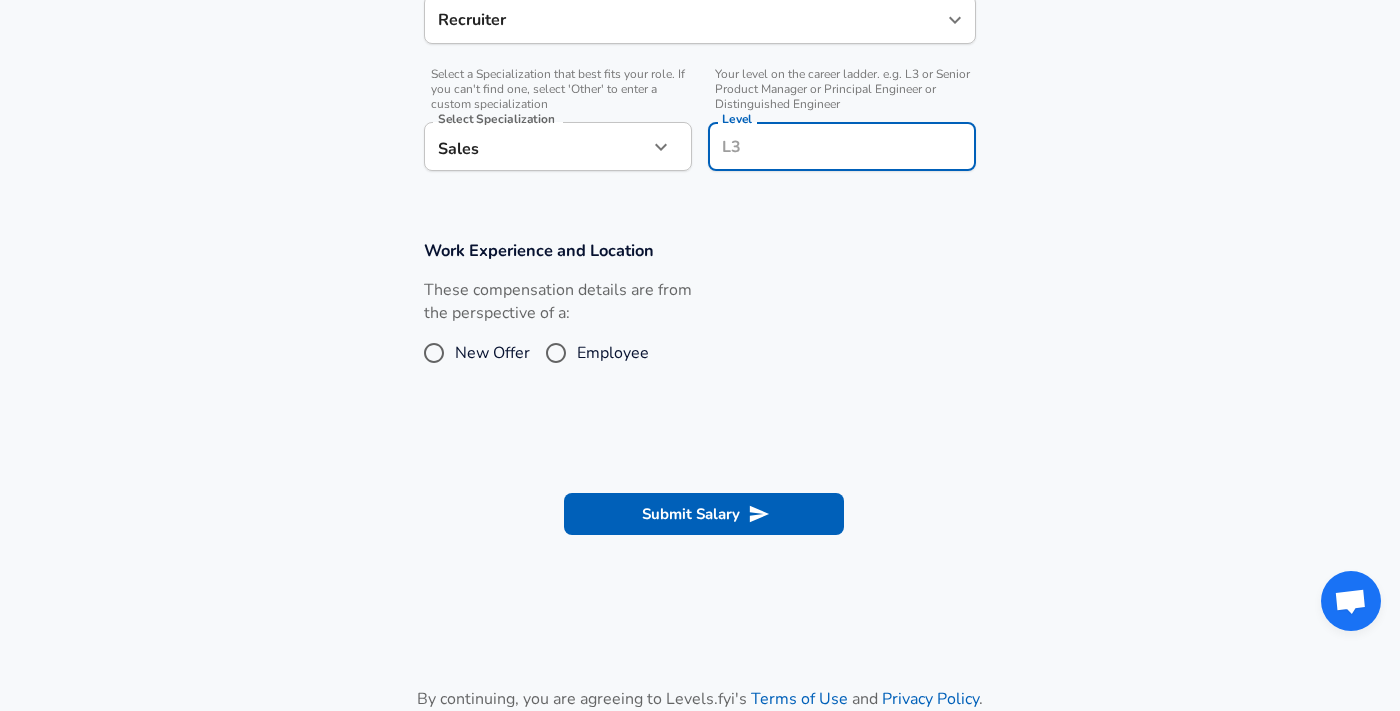 click on "Level Level" at bounding box center (842, 149) 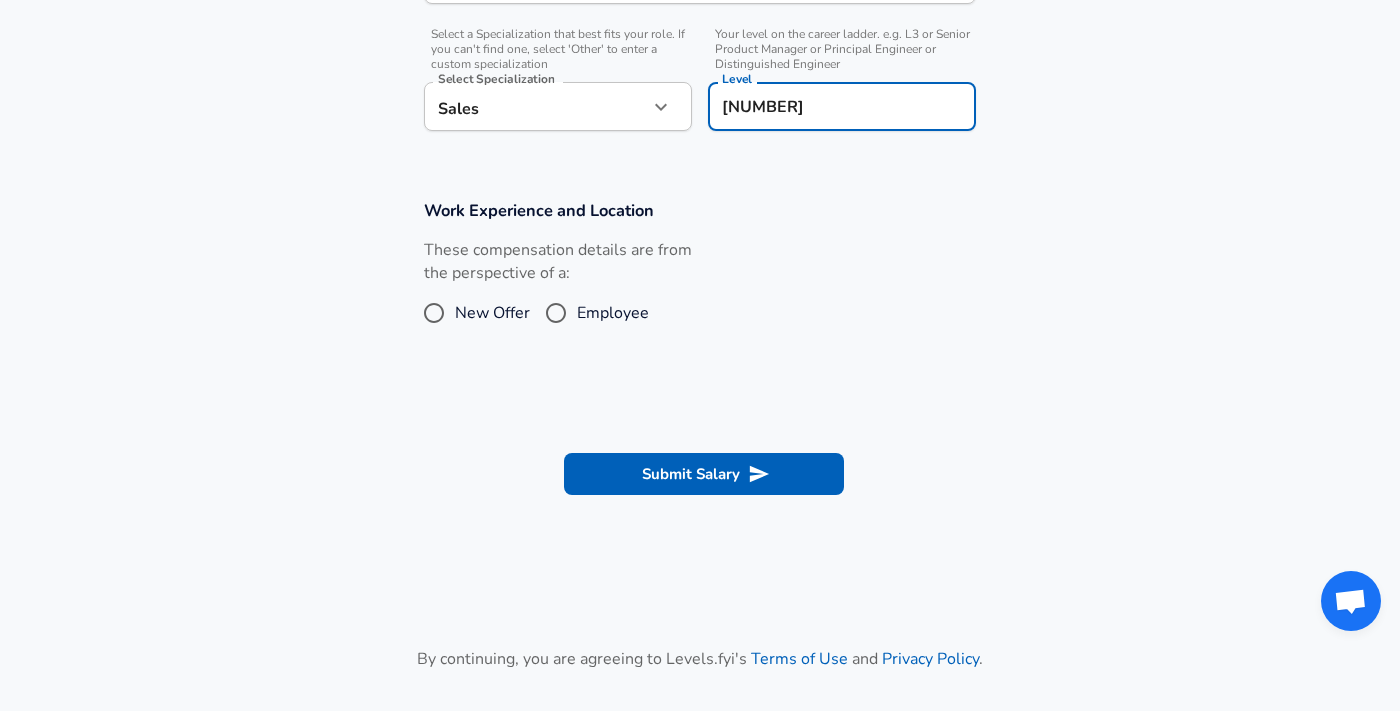 type on "[NUMBER]" 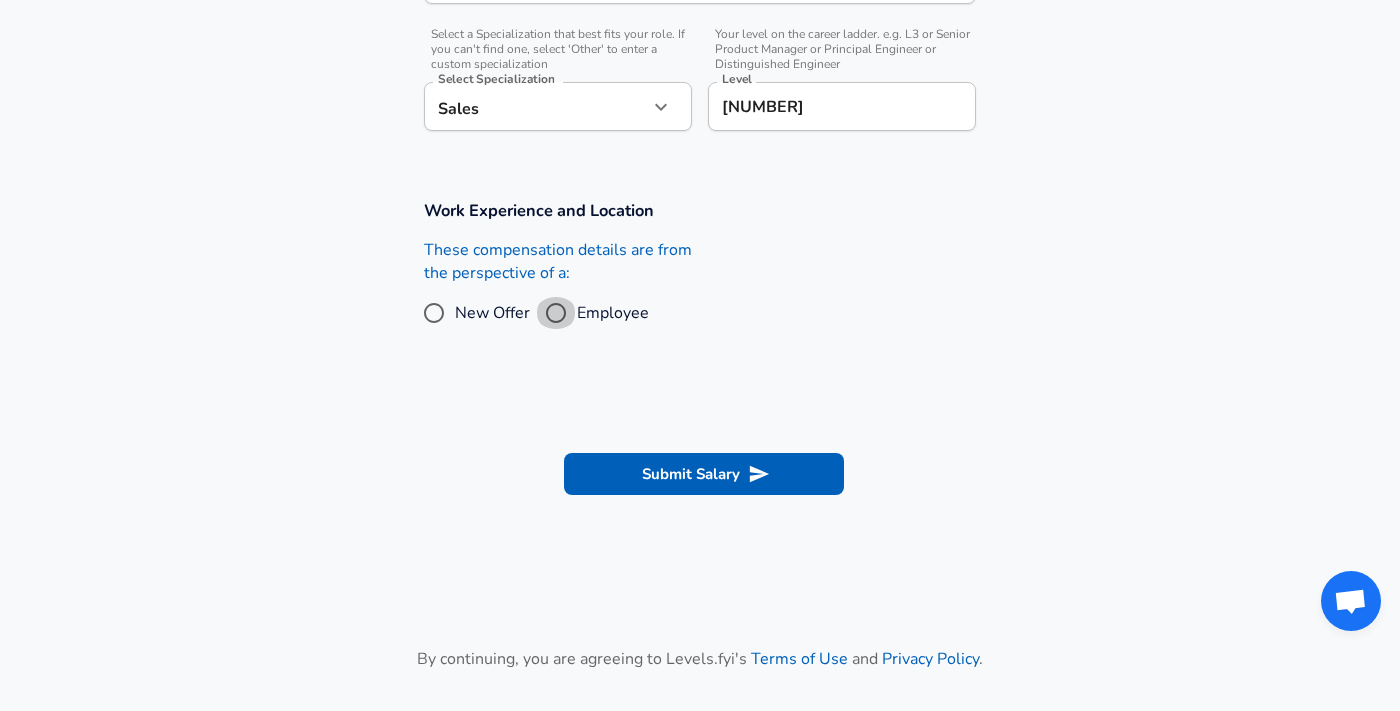 click on "Employee" at bounding box center [556, 313] 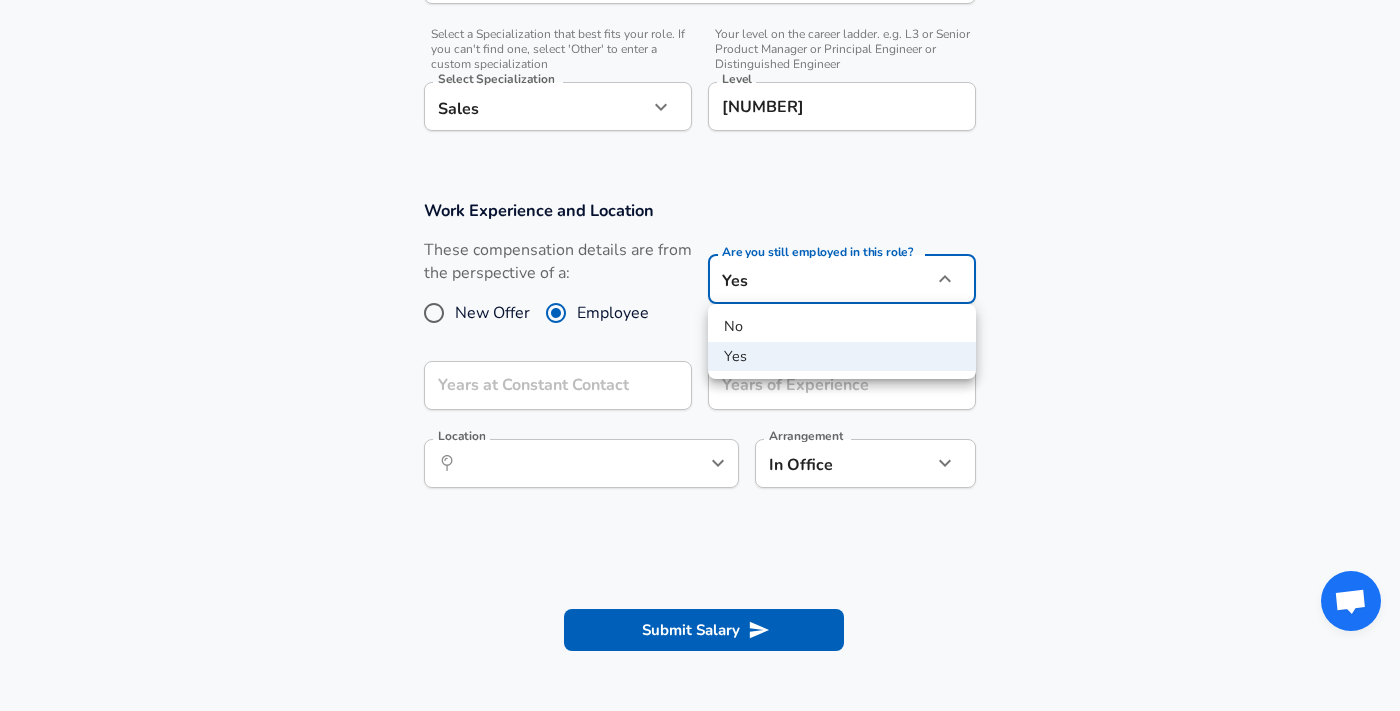 click on "Restart Add Your Salary Upload your offer letter   to verify your submission Enhance Privacy and Anonymity No Automatically hides specific fields until there are enough submissions to safely display the full details.   More Details Based on your submission and the data points that we have already collected, we will automatically hide and anonymize specific fields if there aren't enough data points to remain sufficiently anonymous. Company & Title Information   Enter the company you received your offer from Company Constant Contact Company   Select the title that closest resembles your official title. This should be similar to the title that was present on your offer letter. Title Technical Recruiter Title Job Family Recruiter Job Family   Select a Specialization that best fits your role. If you can't find one, select 'Other' to enter a custom specialization Select Specialization Sales Sales Select Specialization   Level 80000 Level Work Experience and Location New Offer Employee Yes yes Years of Experience" at bounding box center (700, -323) 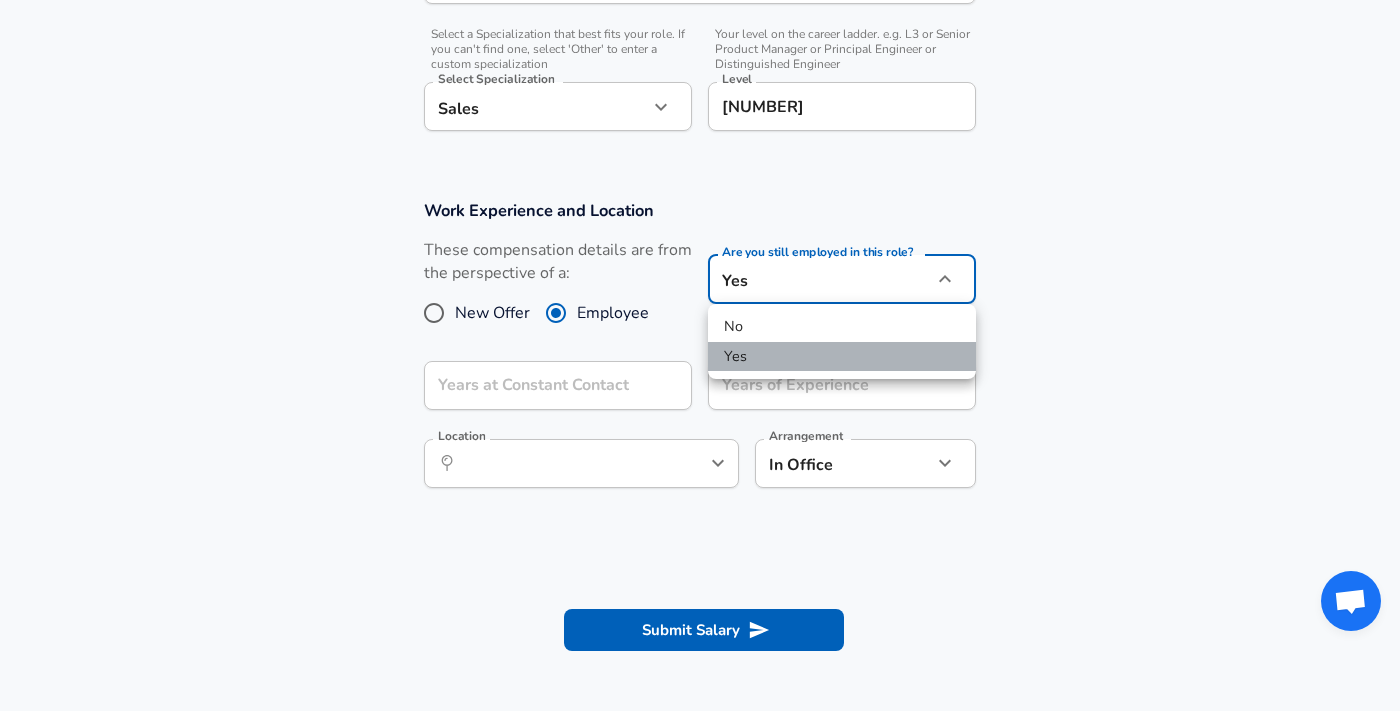 click on "Yes" at bounding box center [842, 357] 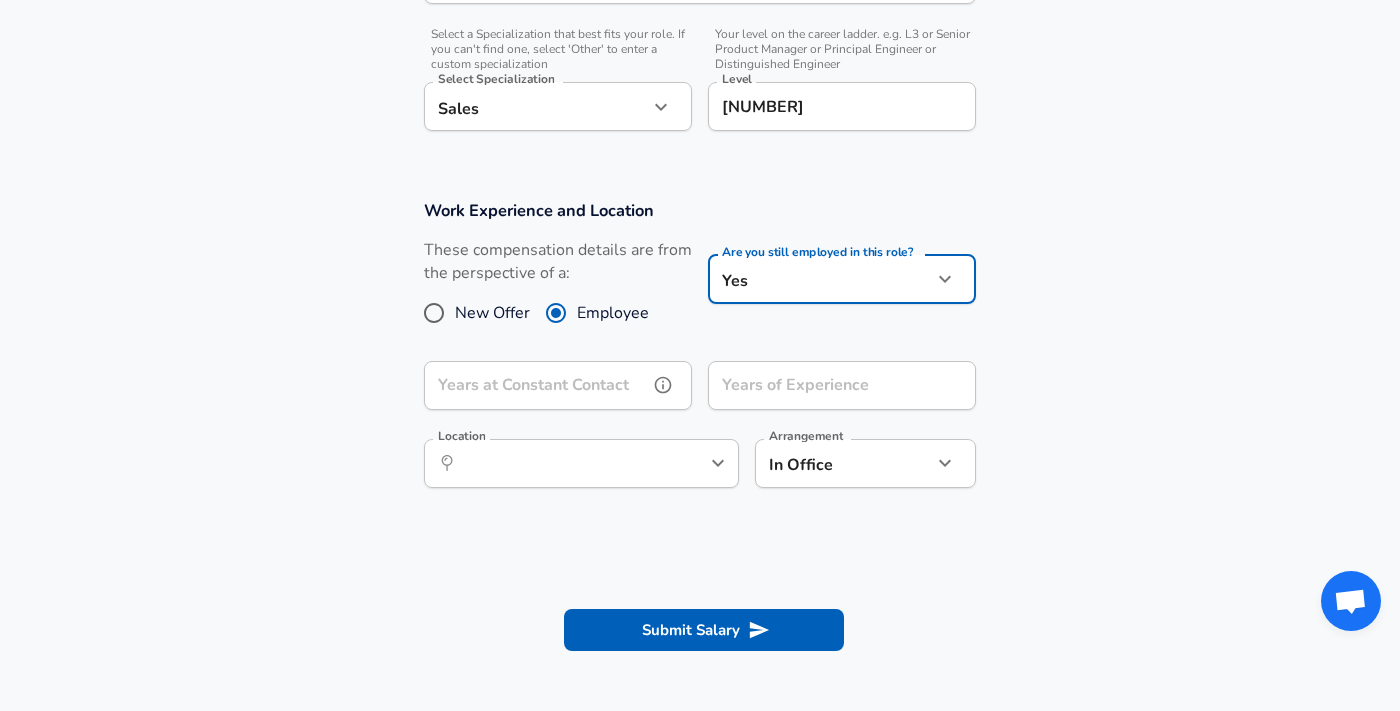 click on "Years at Constant Contact" at bounding box center (536, 385) 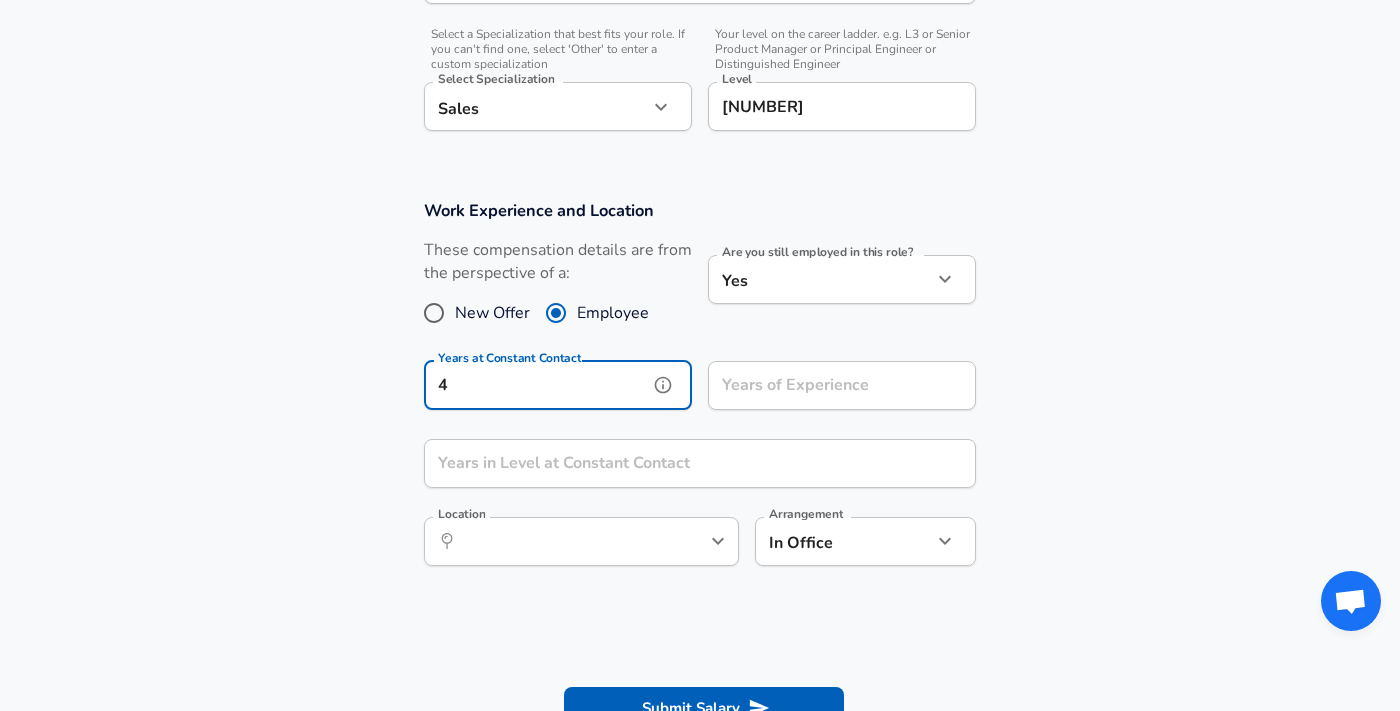 type on "4" 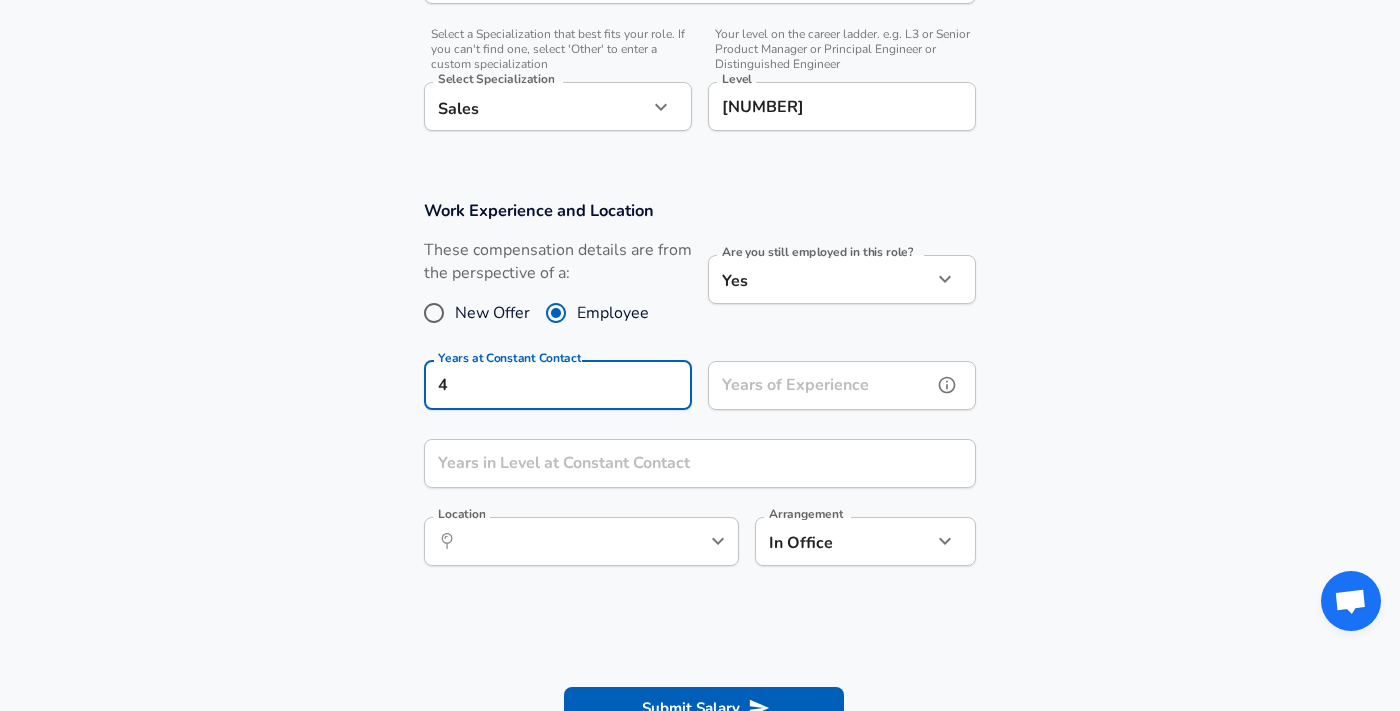 click on "Years of Experience" at bounding box center (820, 385) 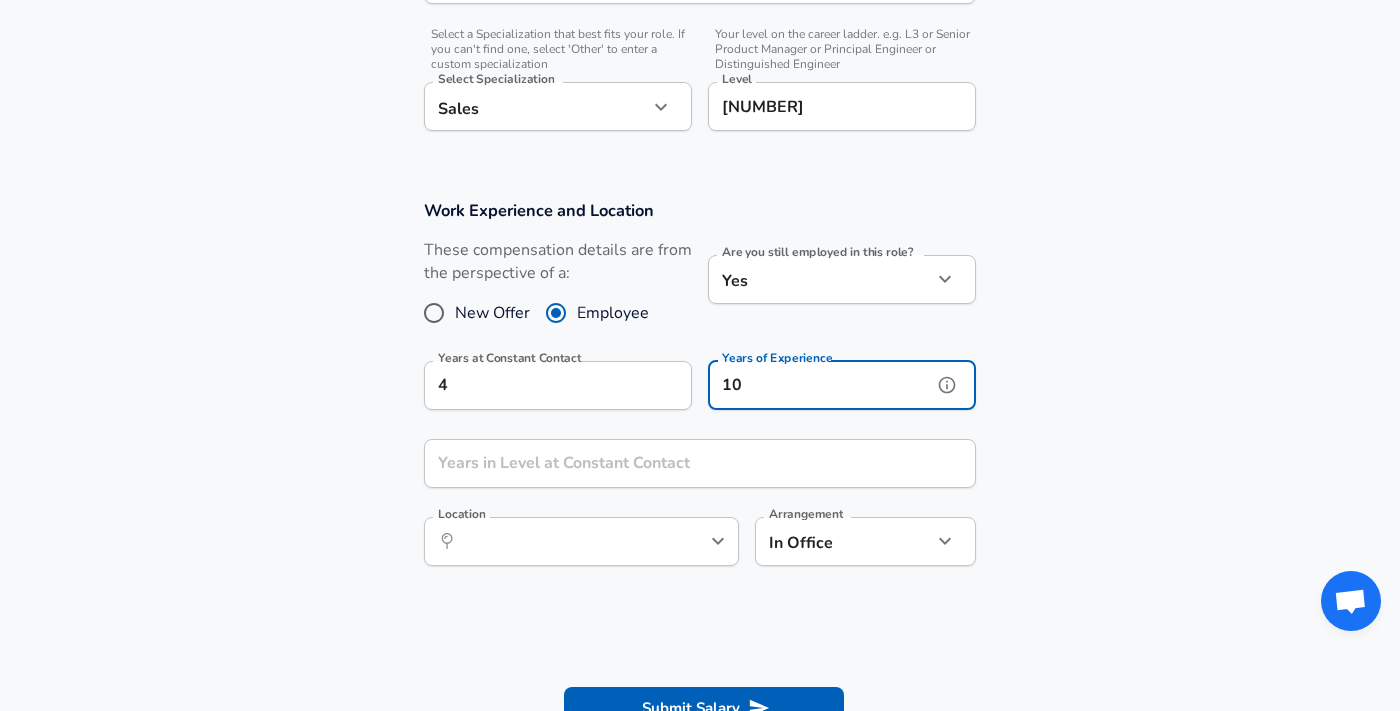 type on "10" 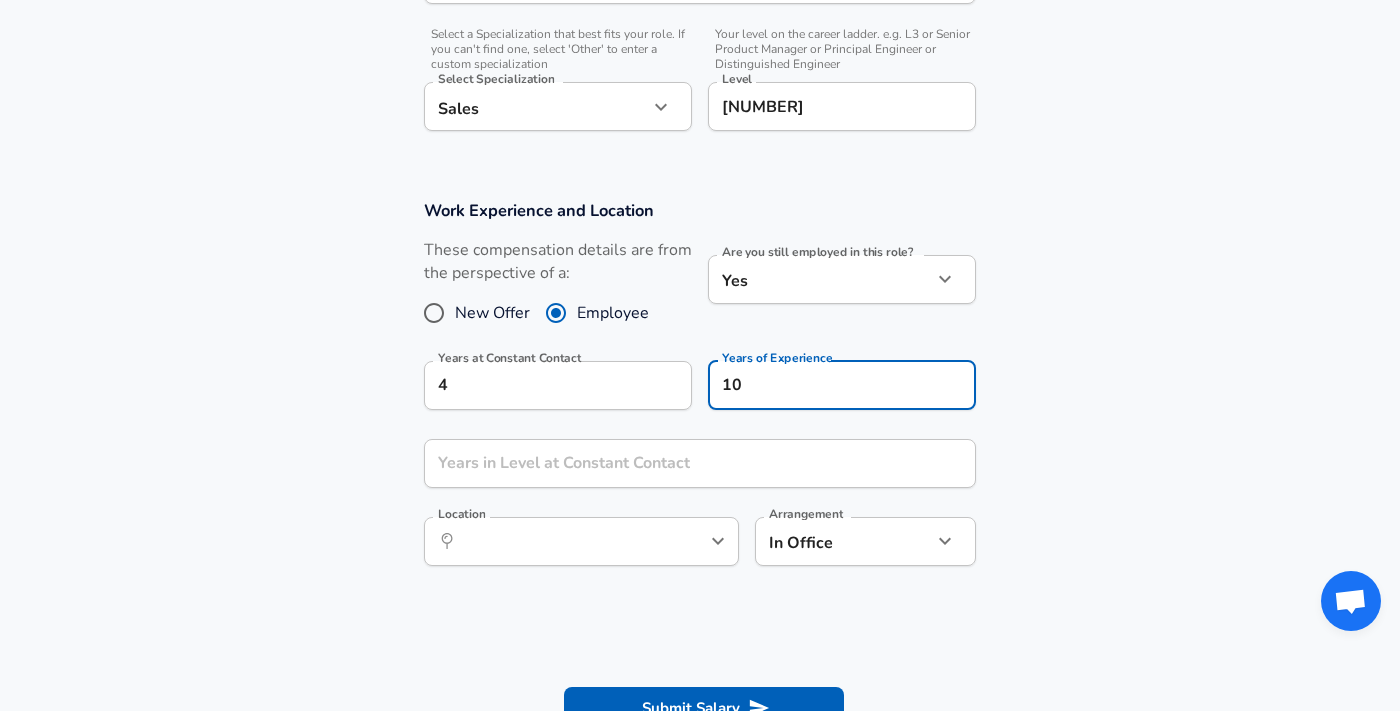 click on "Work Experience and Location These compensation details are from the perspective of a: New Offer Employee Are you still employed in this role? Yes yes Are you still employed in this role? Years at Constant Contact 4 Years at Constant Contact Years of Experience 10 Years of Experience Years in Level at Constant Contact Years in Level at Constant Contact Location &nbsp; Location Arrangement In Office office Arrangement" at bounding box center [700, 393] 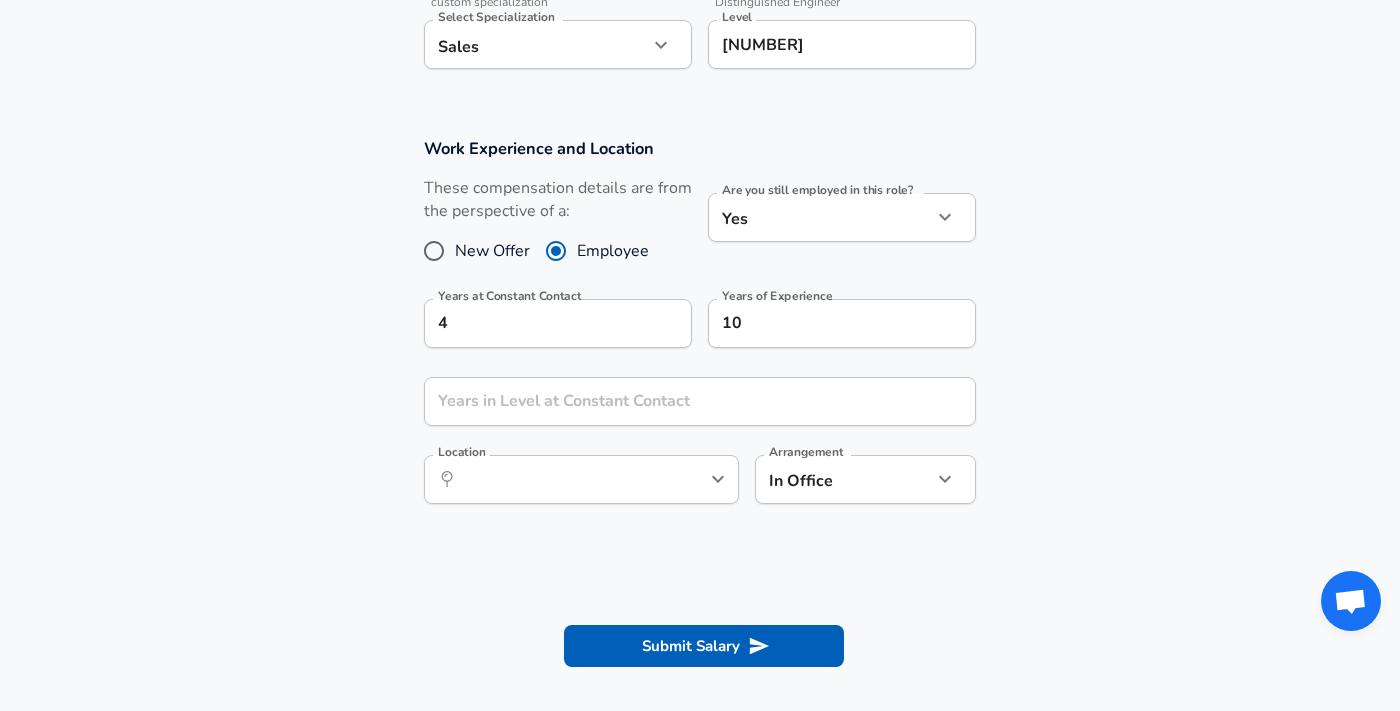 scroll, scrollTop: 805, scrollLeft: 0, axis: vertical 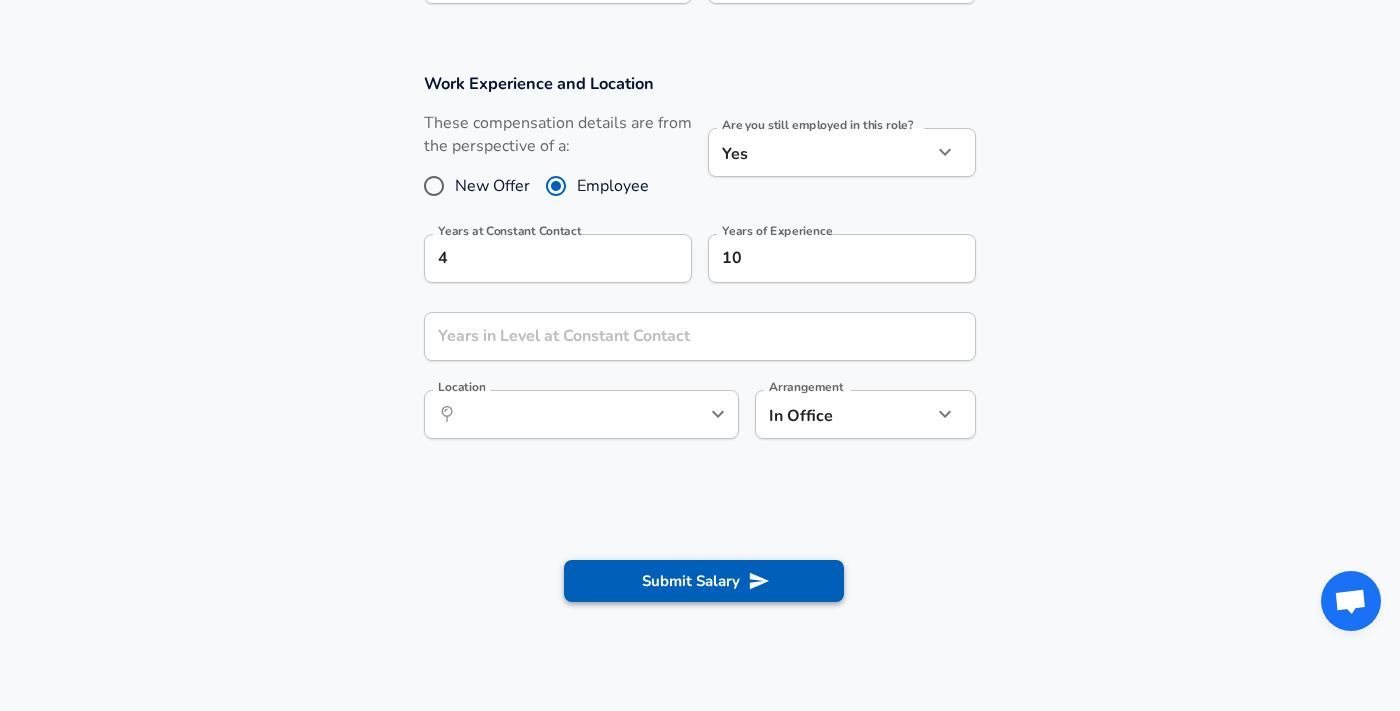 click on "Submit Salary" at bounding box center (704, 581) 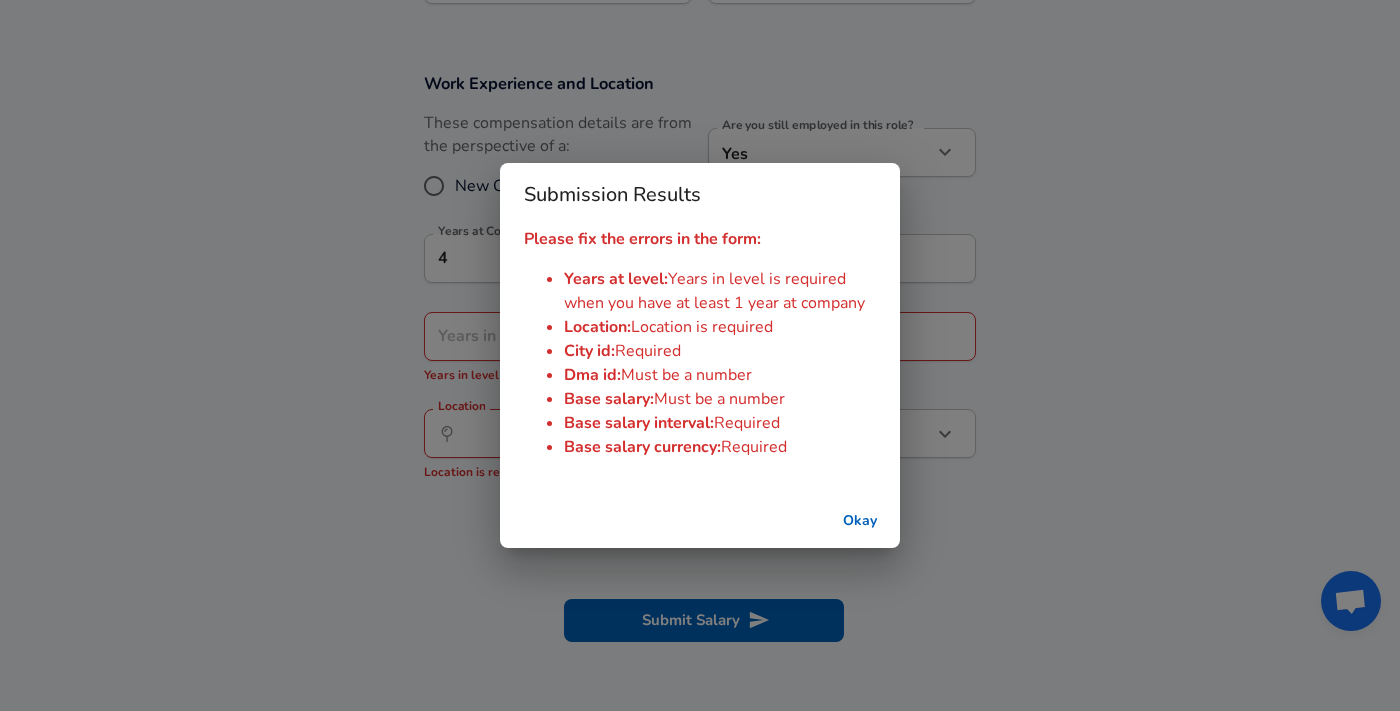 click on "Submission Results Please fix the errors in the form: Years  at  level :  Years in level is required when you have at least 1 year at company  Location :  Location is required City  id :  Required Dma  id :  Must be a number Base  salary :  Must be a number Base  salary  interval :  Required Base  salary  currency :  Required Okay" at bounding box center [700, 355] 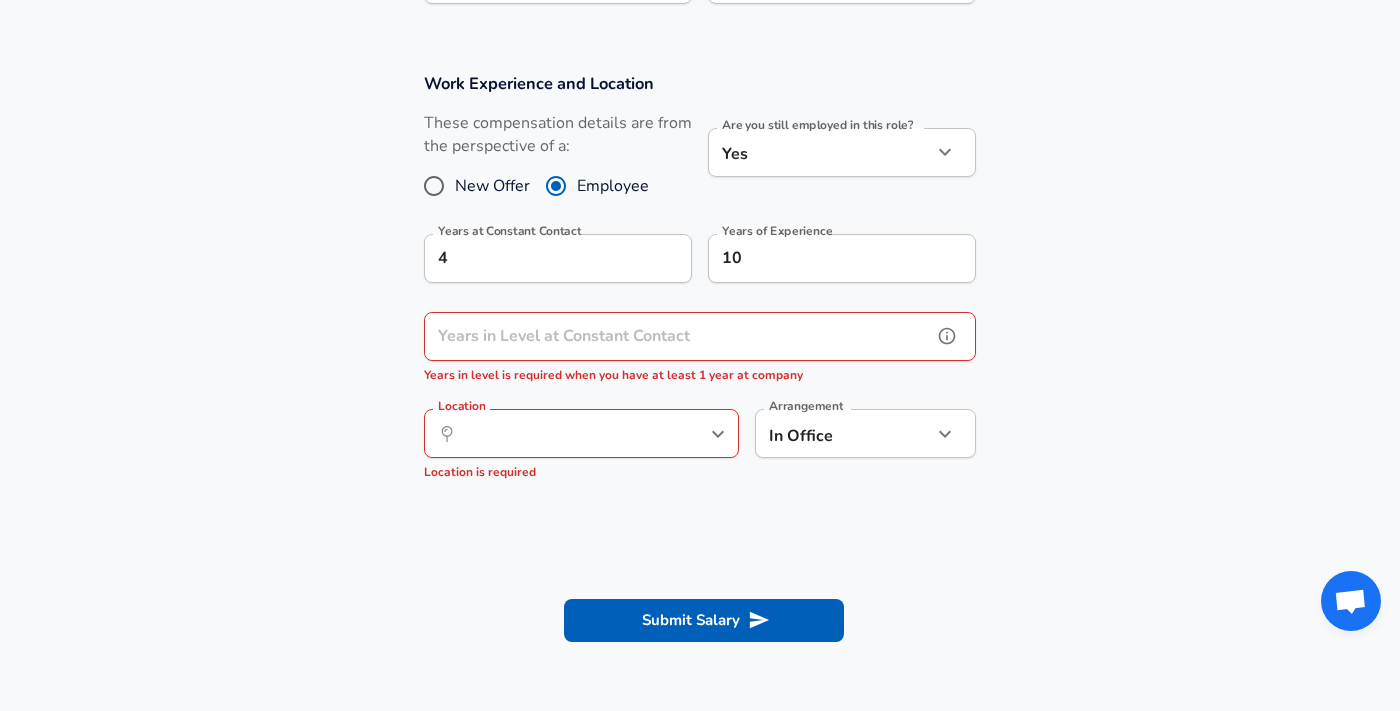 click on "Years in Level at Constant Contact" at bounding box center (678, 336) 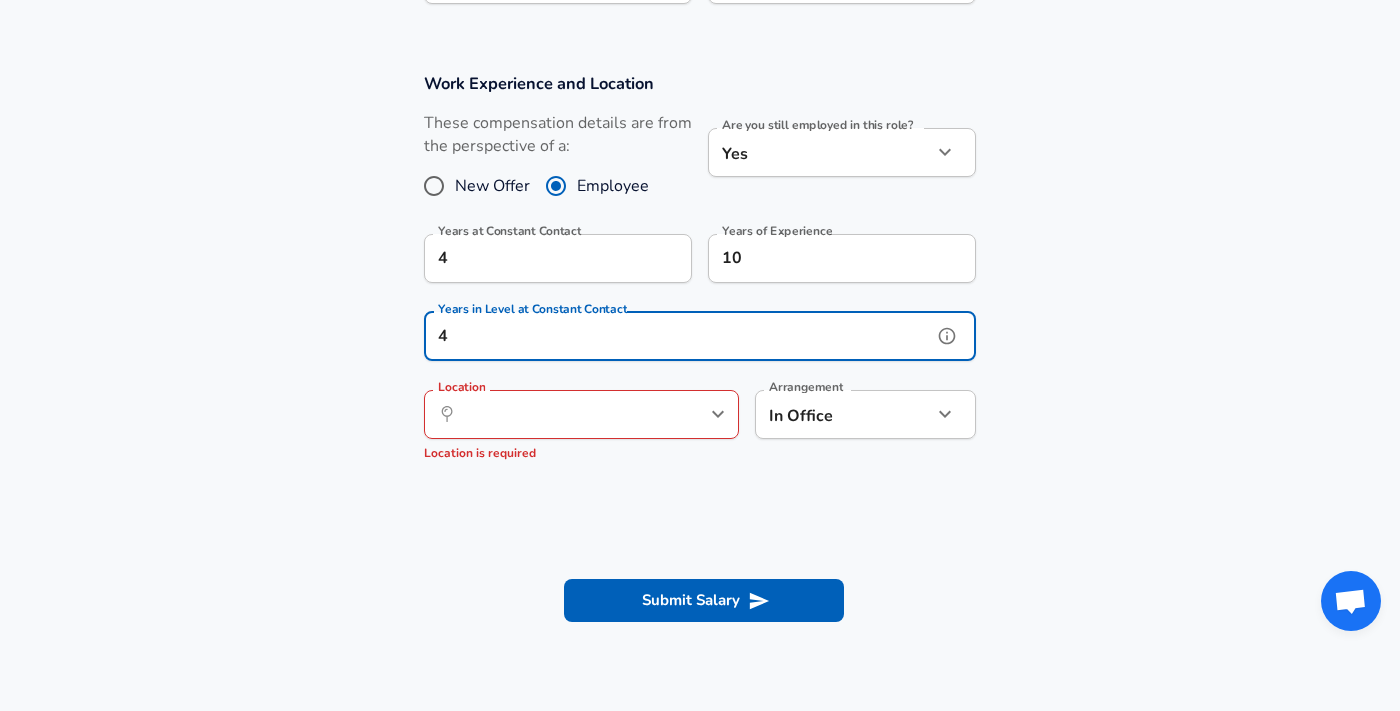 type on "4" 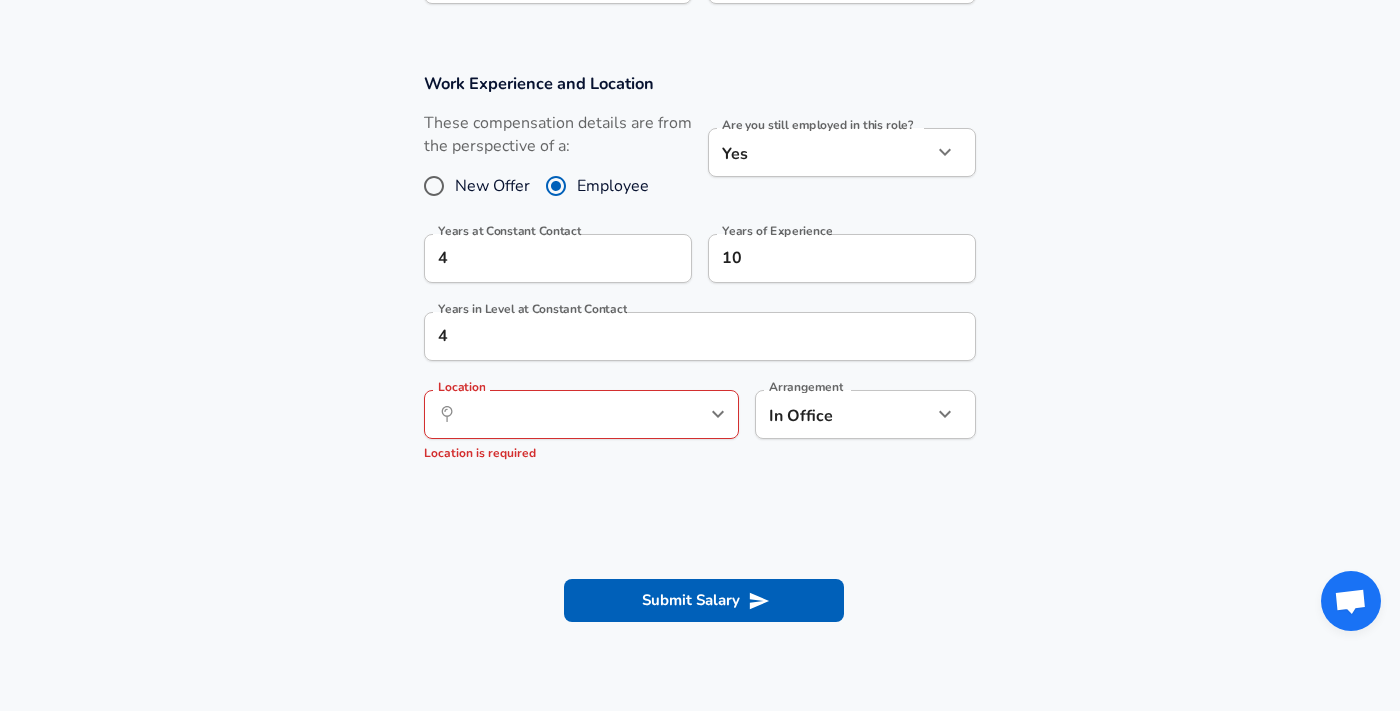 click on "Submit Salary" at bounding box center (700, 597) 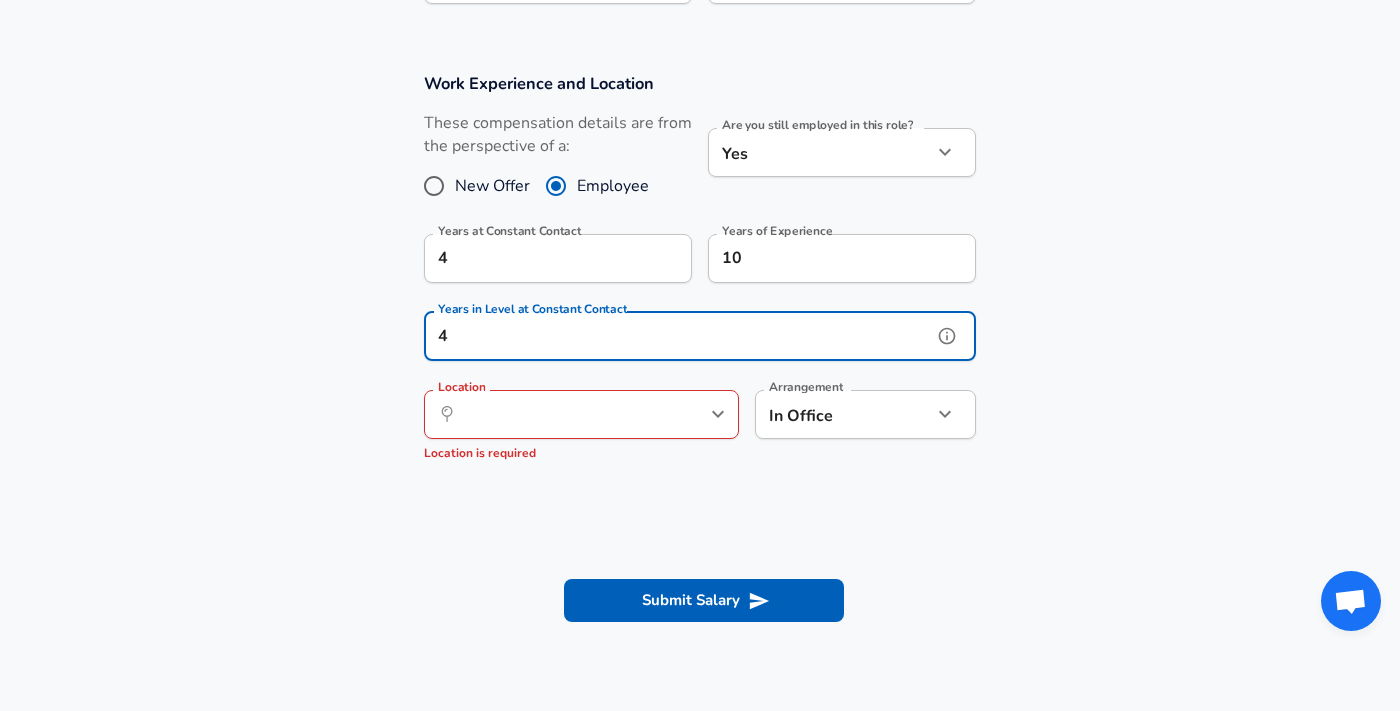 click on "4" at bounding box center (678, 336) 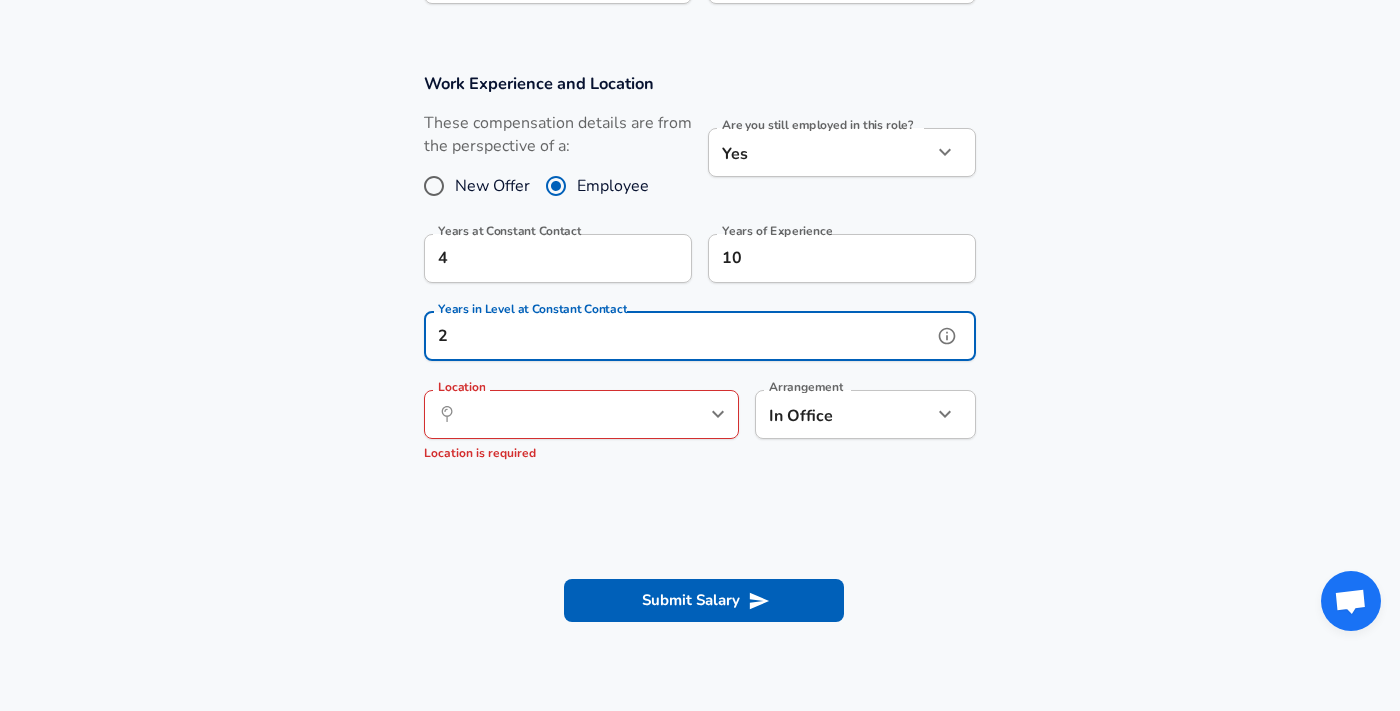 type on "2" 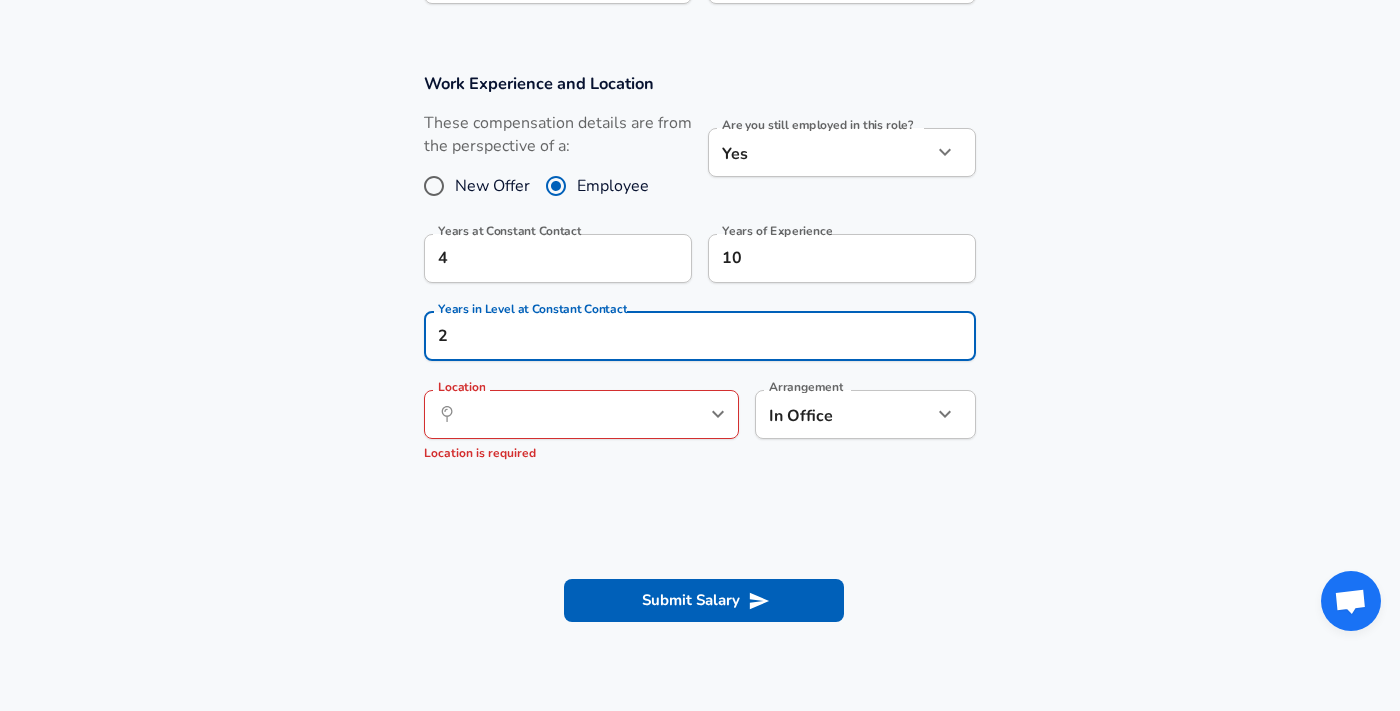 click on "Work Experience and Location These compensation details are from the perspective of a: New Offer Employee Are you still employed in this role? Yes yes Are you still employed in this role? Years at Constant Contact 4 Years at Constant Contact Years of Experience 10 Years of Experience Years in Level at Constant Contact 2 Years in Level at Constant Contact Location &nbsp; Location Location is required Arrangement In Office office Arrangement" at bounding box center [700, 276] 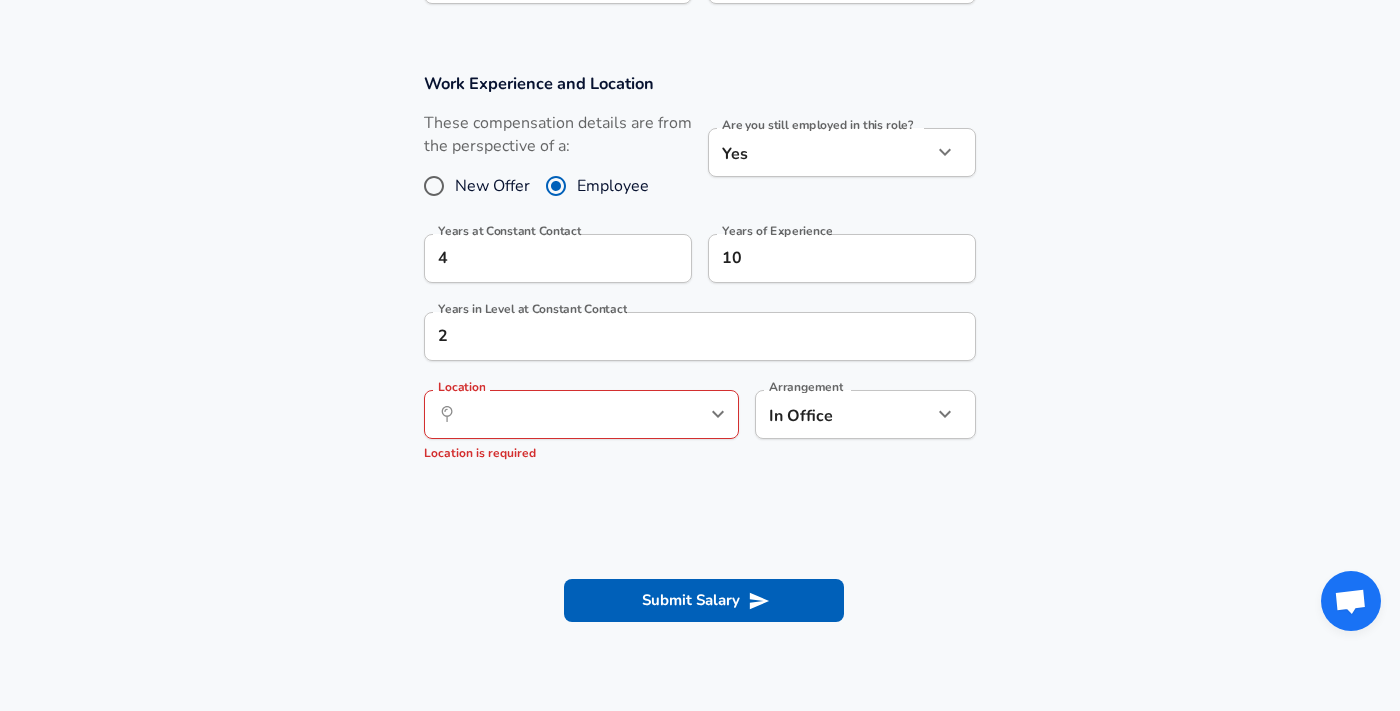 click on "​ Location" at bounding box center (581, 414) 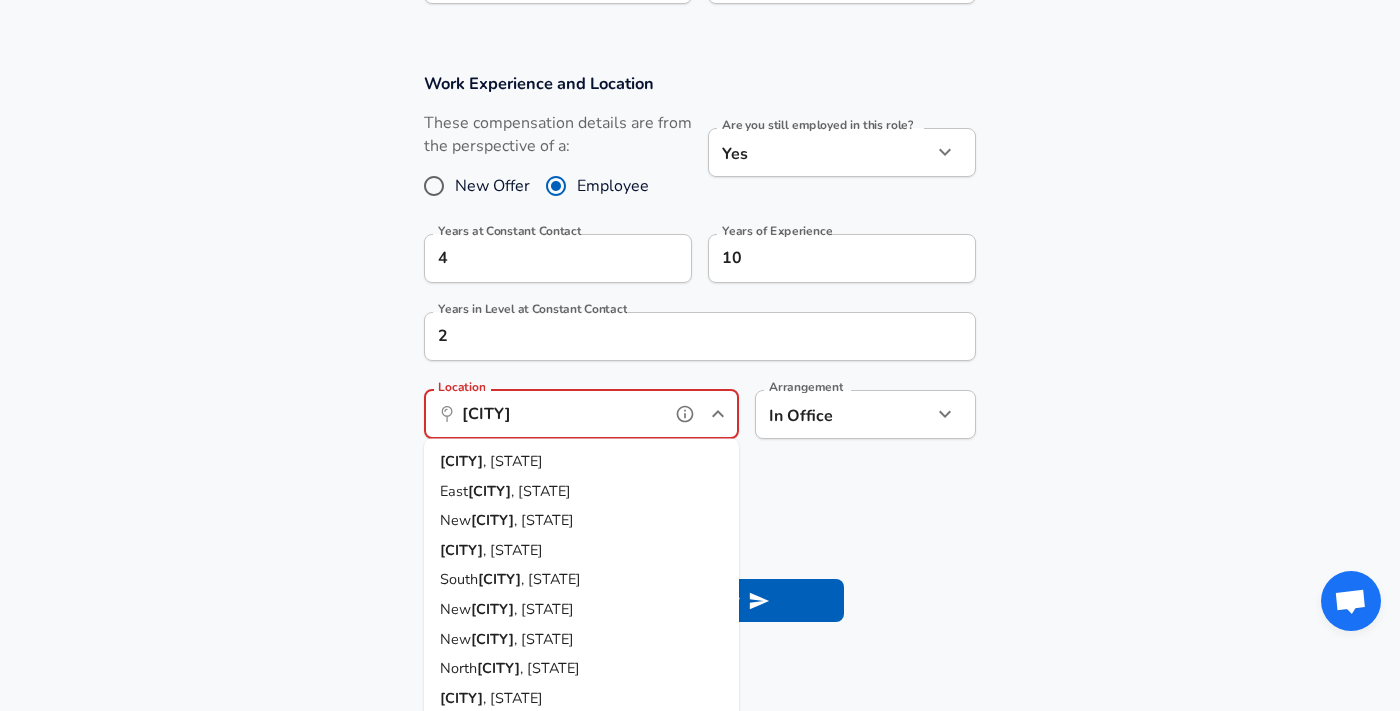click on "East [CITY], [STATE]" at bounding box center (581, 491) 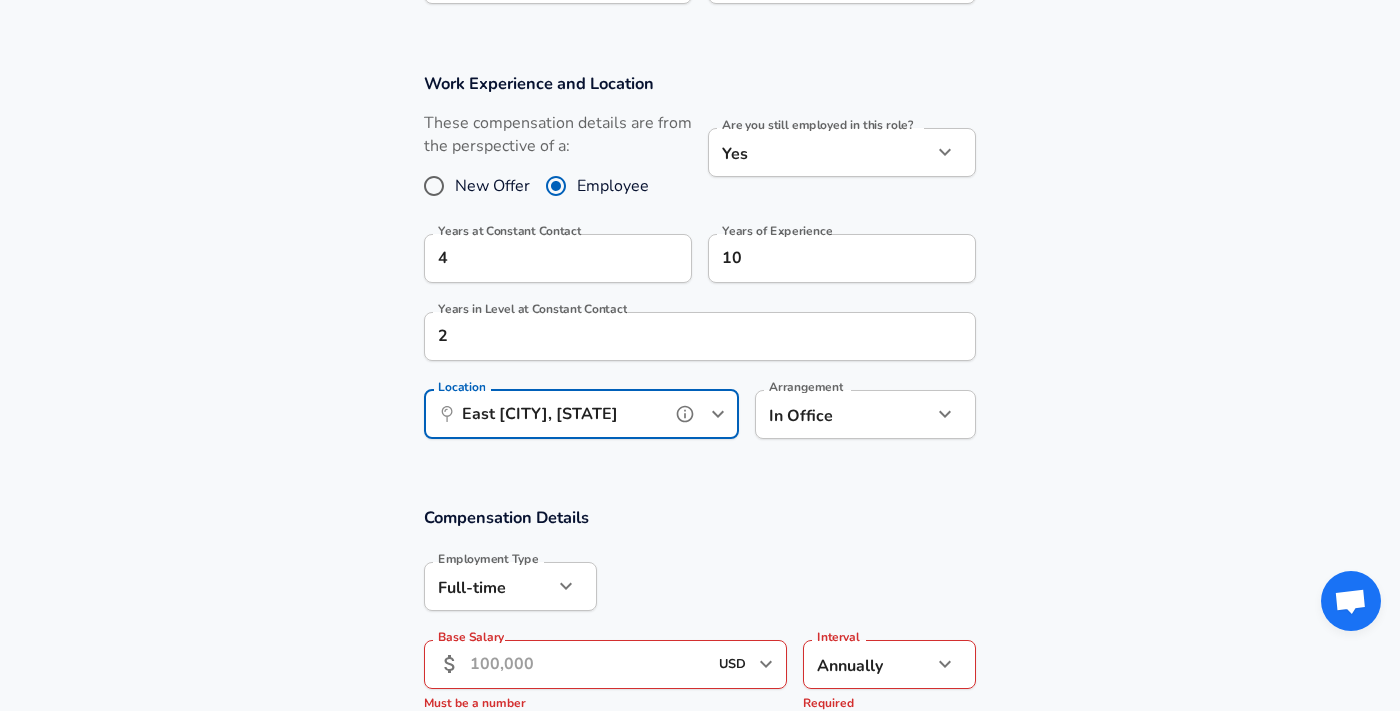scroll, scrollTop: 0, scrollLeft: 0, axis: both 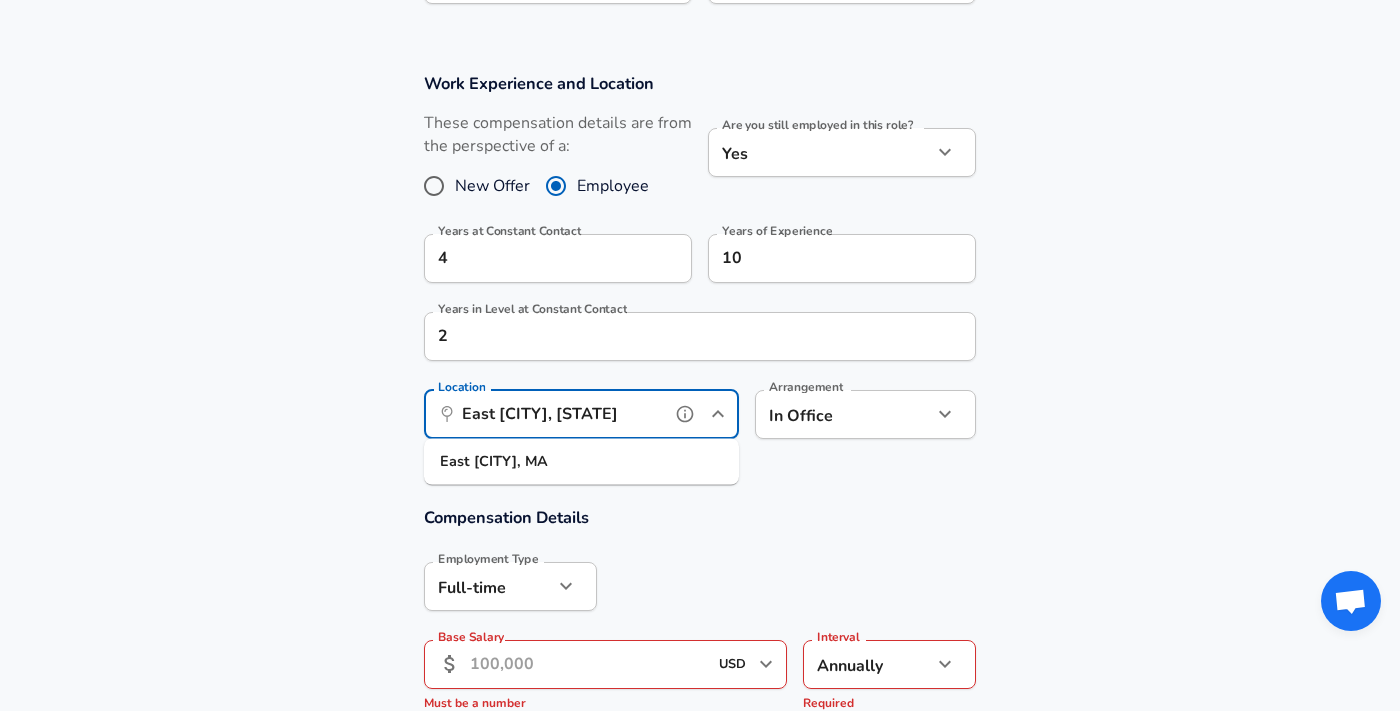 drag, startPoint x: 599, startPoint y: 417, endPoint x: 443, endPoint y: 417, distance: 156 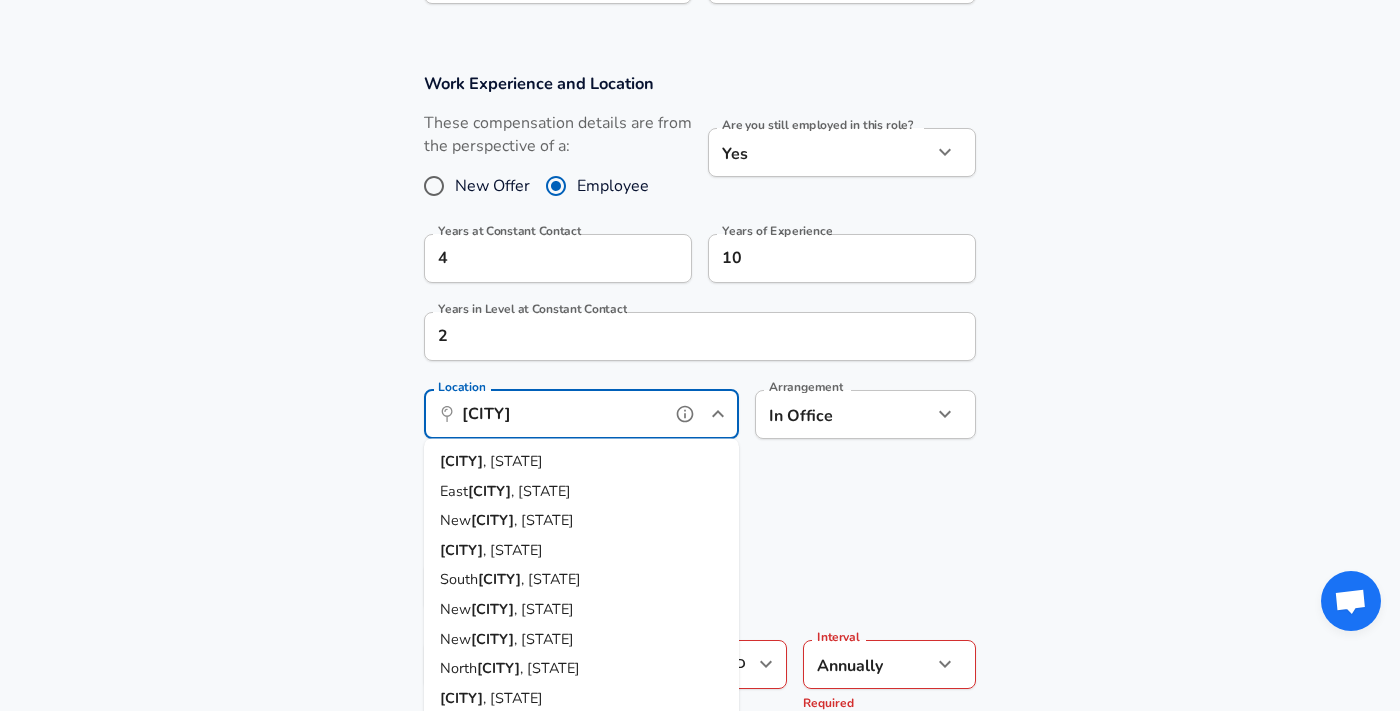 click on "[CITY] , [STATE]" at bounding box center (581, 462) 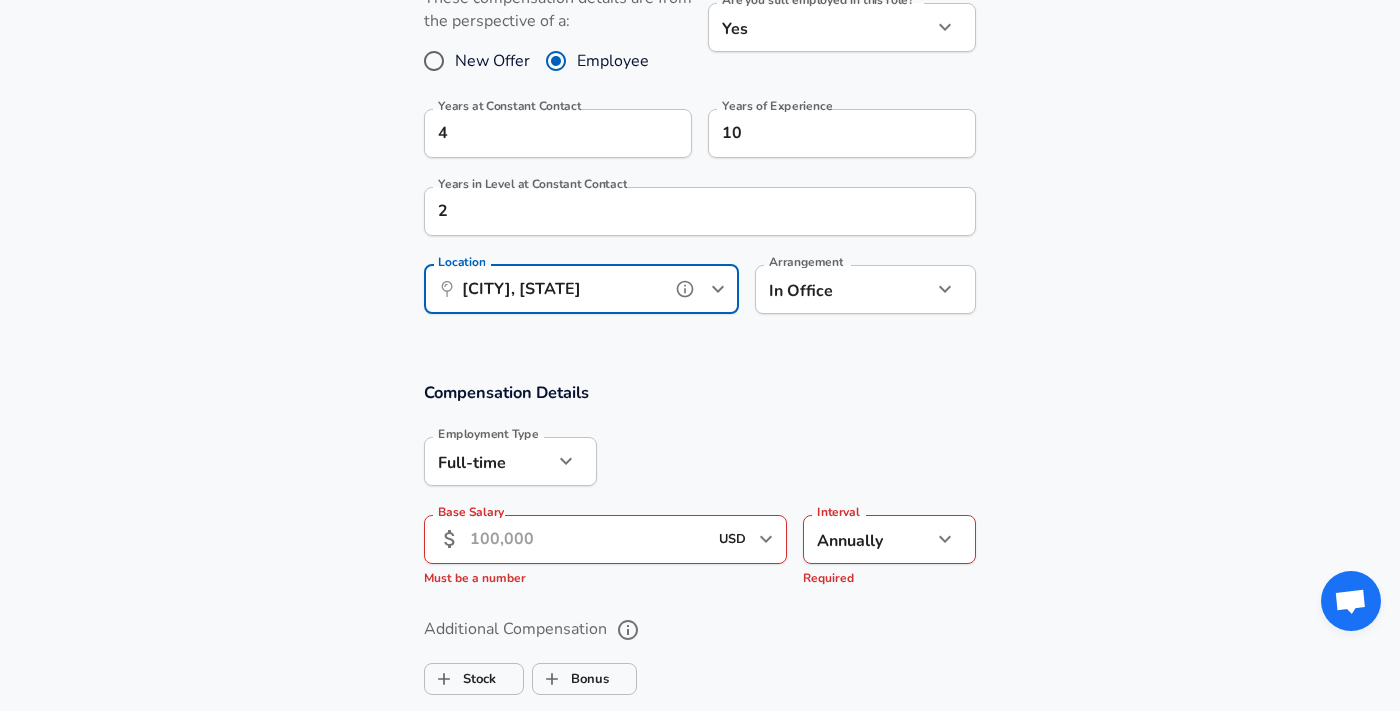 scroll, scrollTop: 1074, scrollLeft: 0, axis: vertical 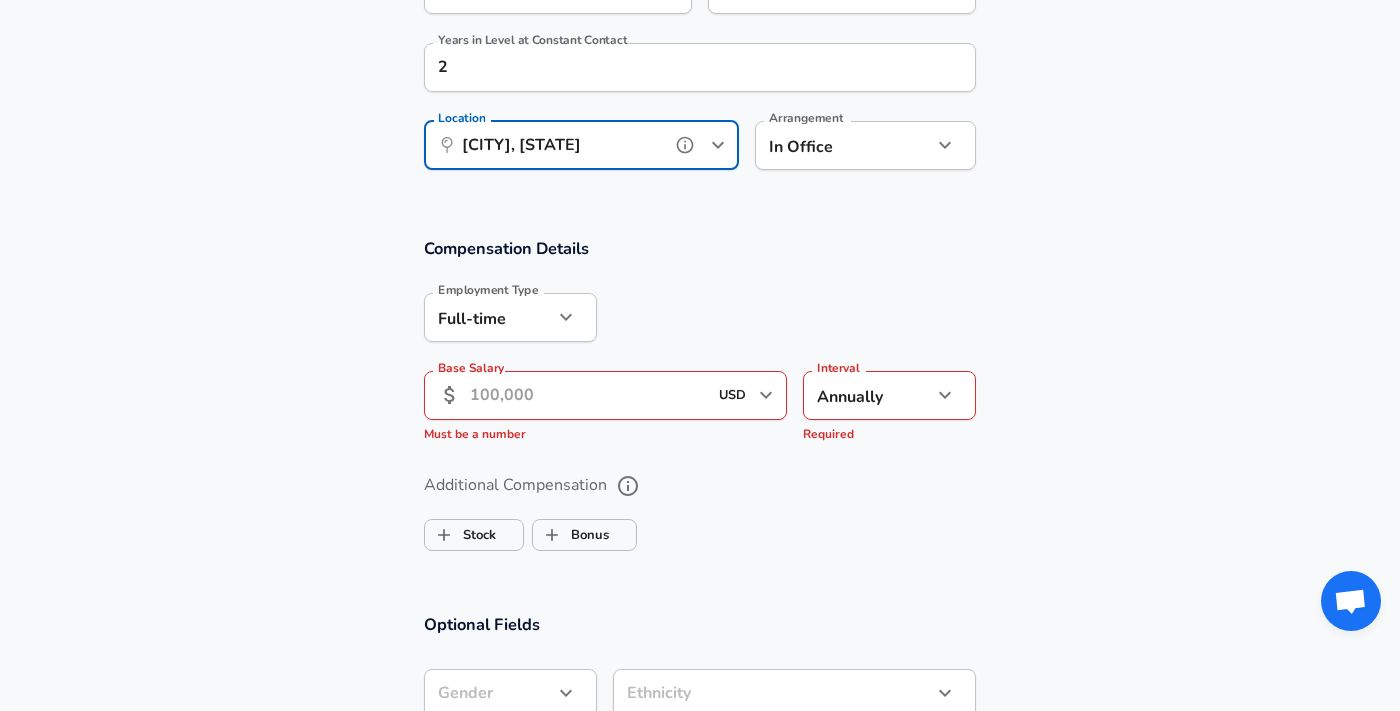 type on "[CITY], [STATE]" 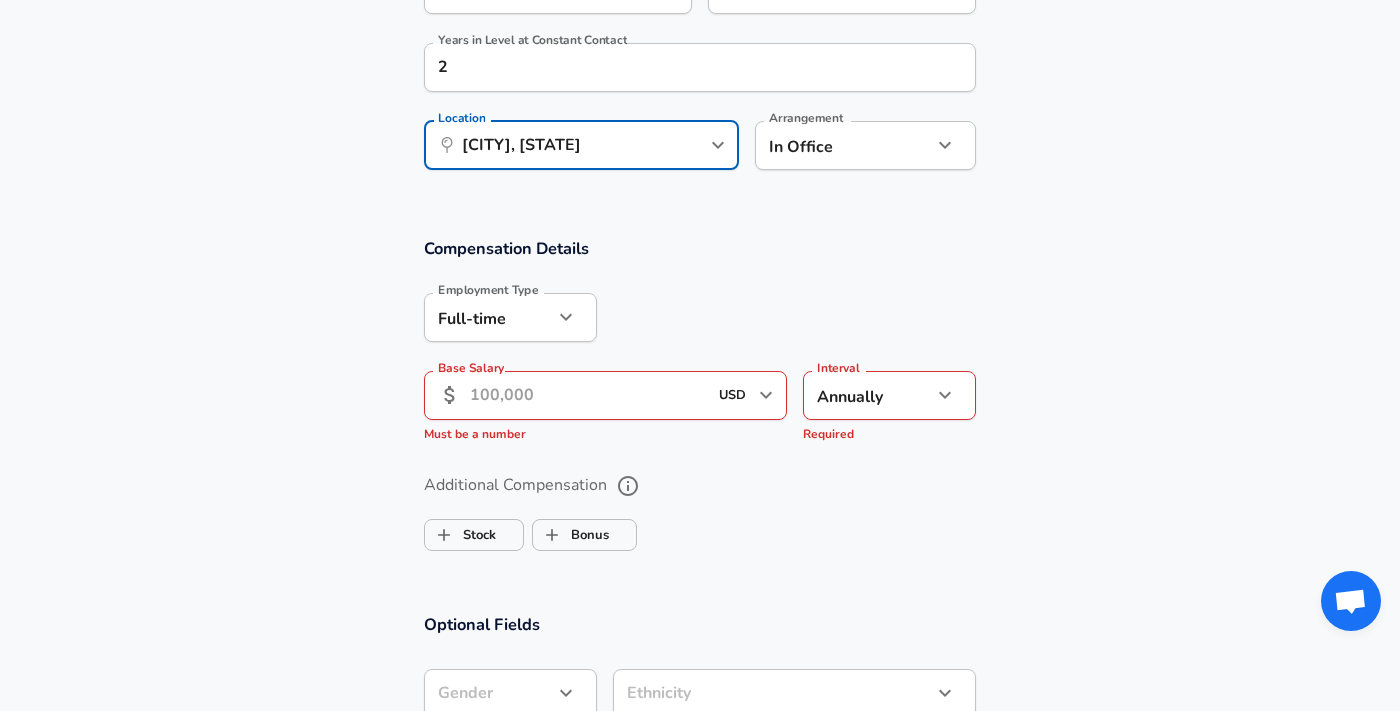 click on "Base Salary" at bounding box center (588, 395) 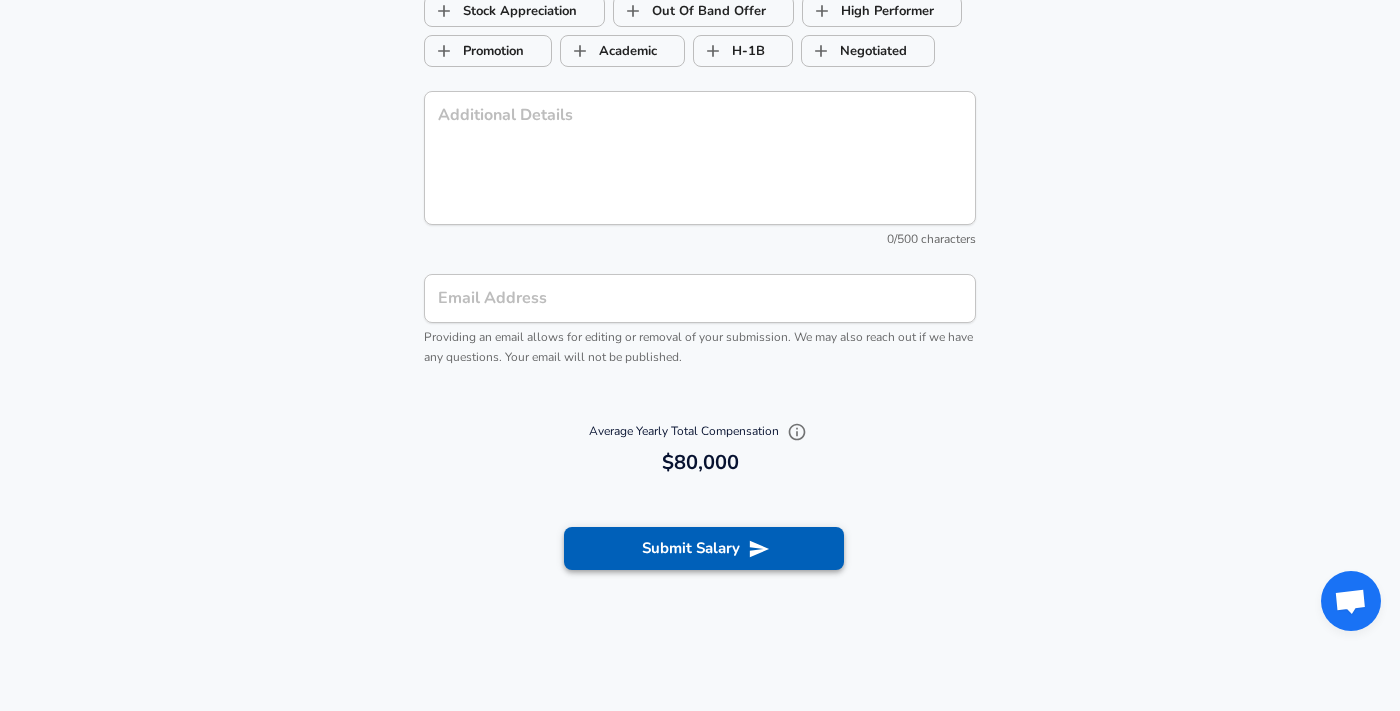 type on "80,000" 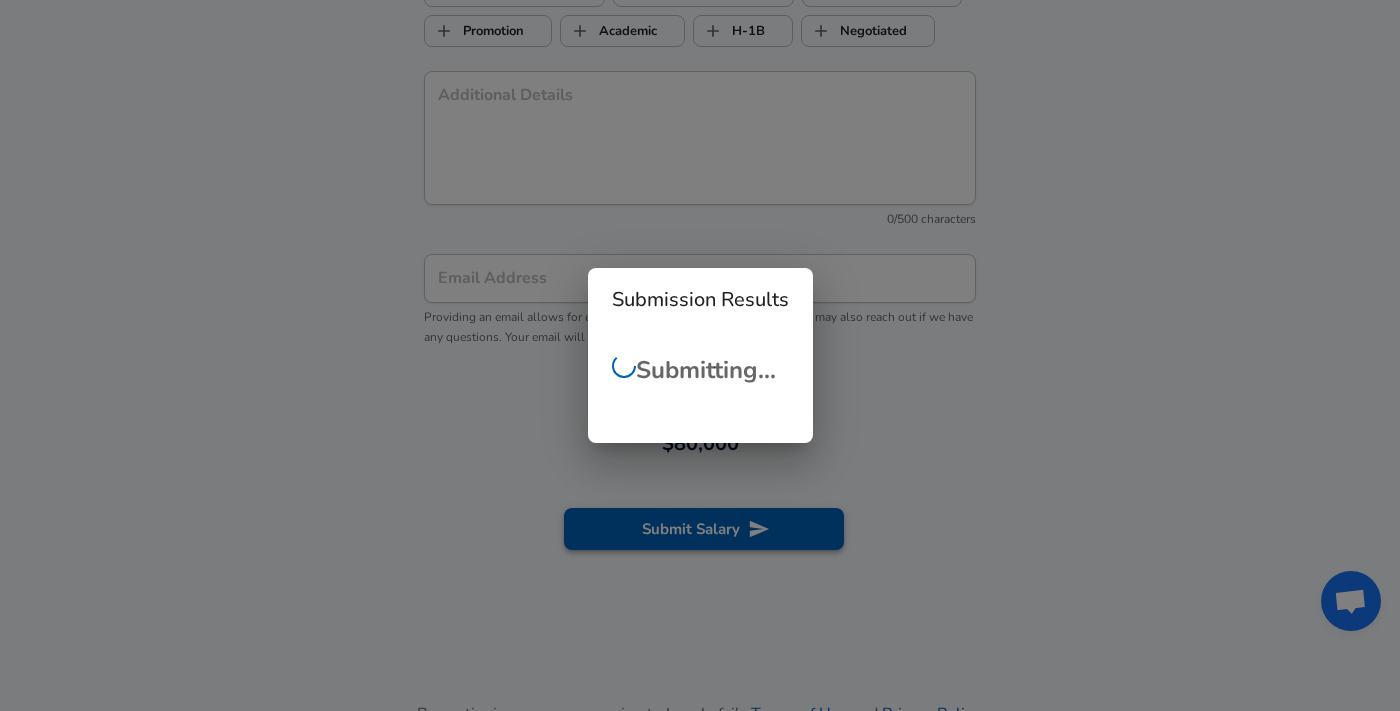 scroll, scrollTop: 1934, scrollLeft: 0, axis: vertical 